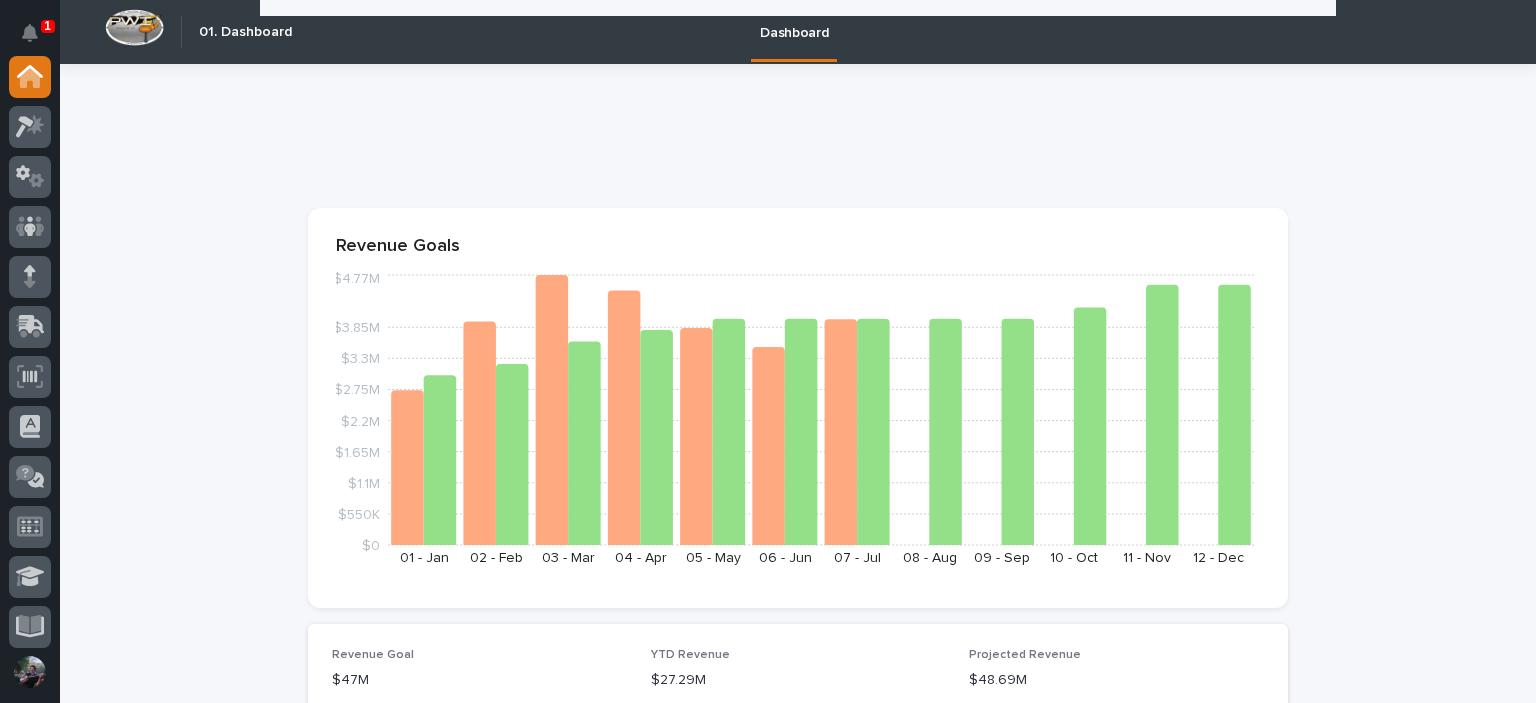 scroll, scrollTop: 0, scrollLeft: 0, axis: both 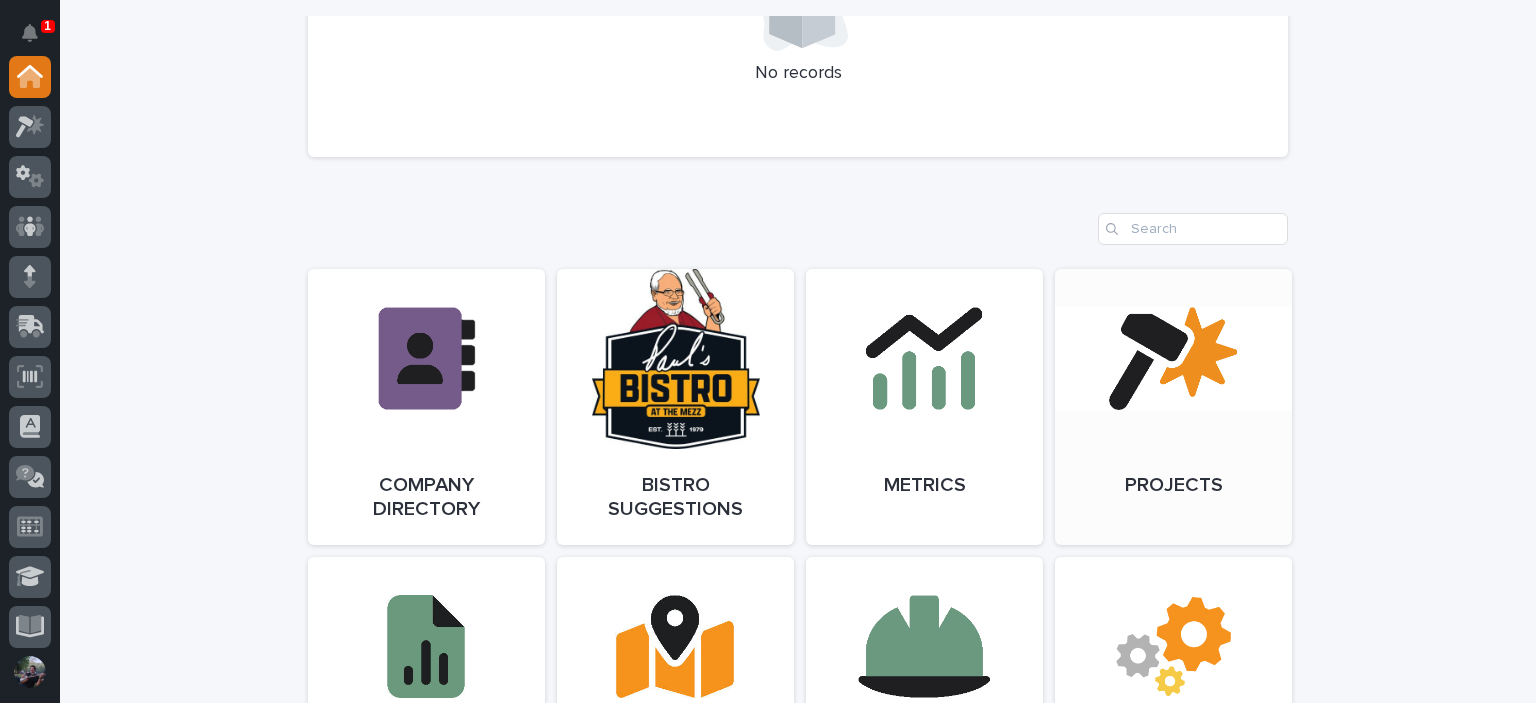 click on "Open Link" at bounding box center (1173, 407) 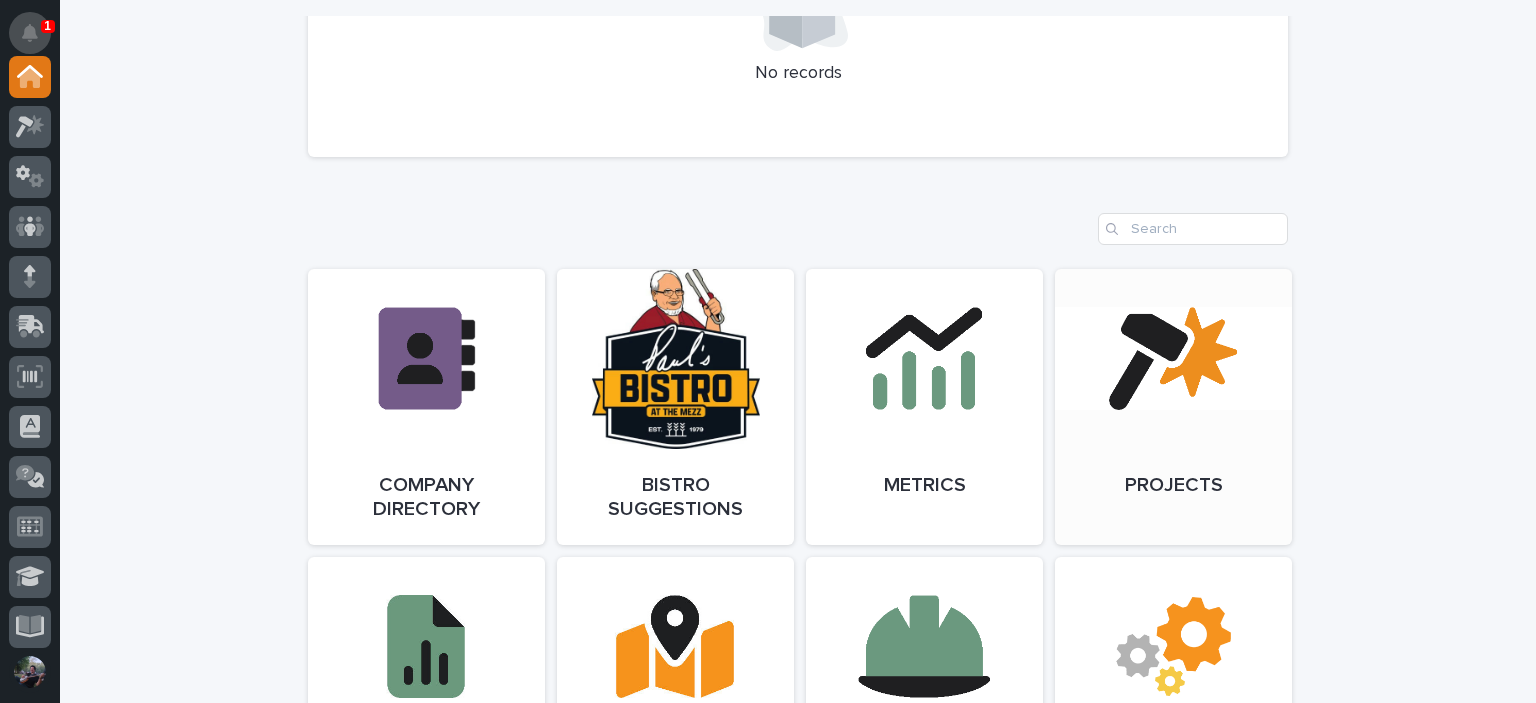 click at bounding box center (30, 33) 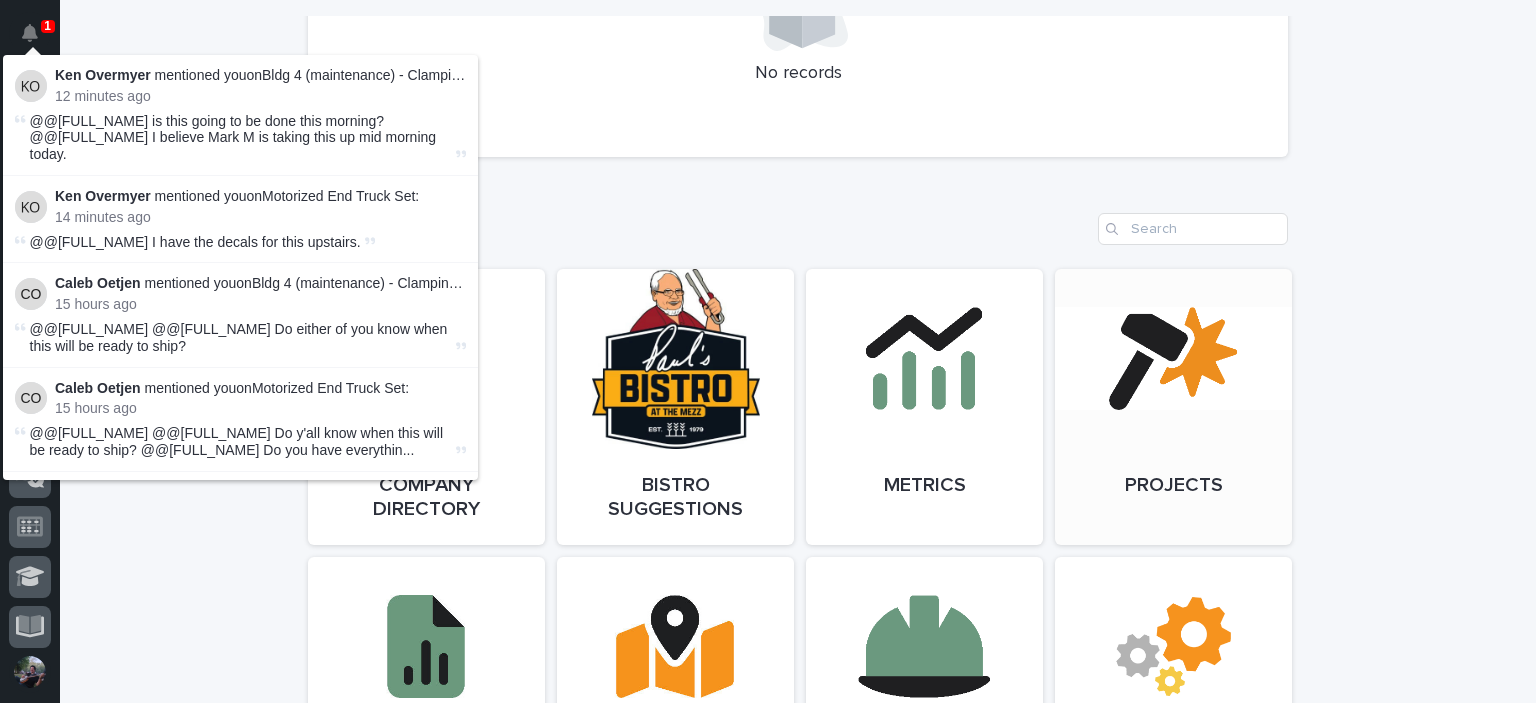 click on "**********" at bounding box center (798, 806) 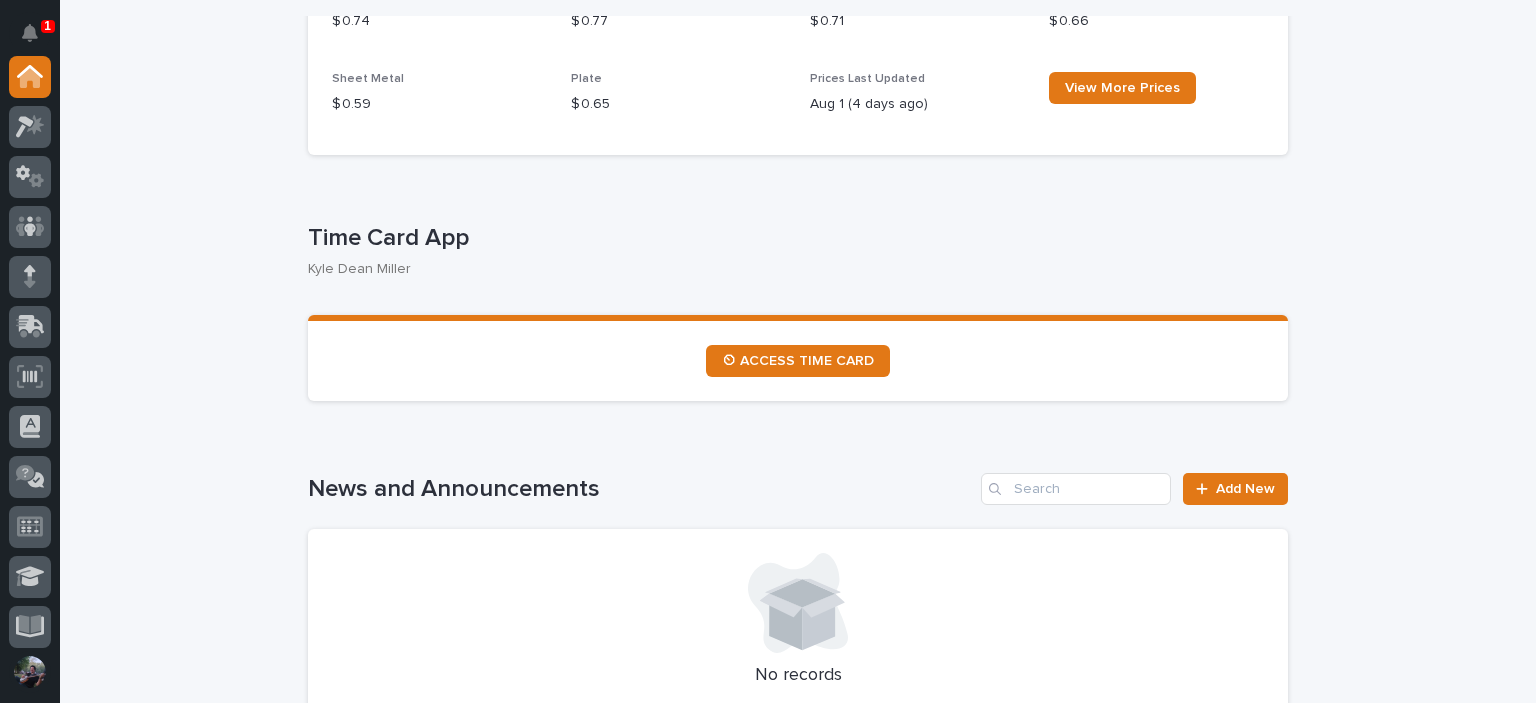 scroll, scrollTop: 933, scrollLeft: 0, axis: vertical 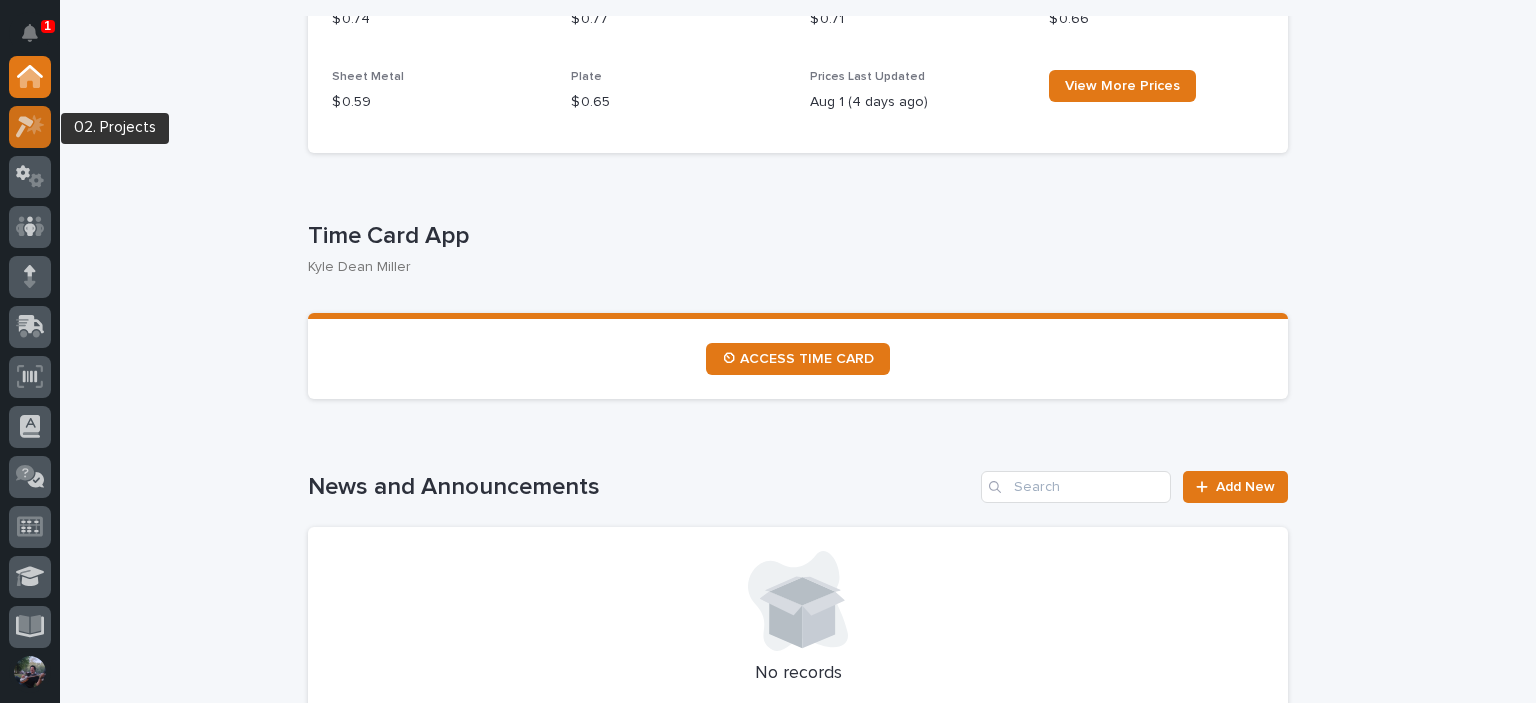 click 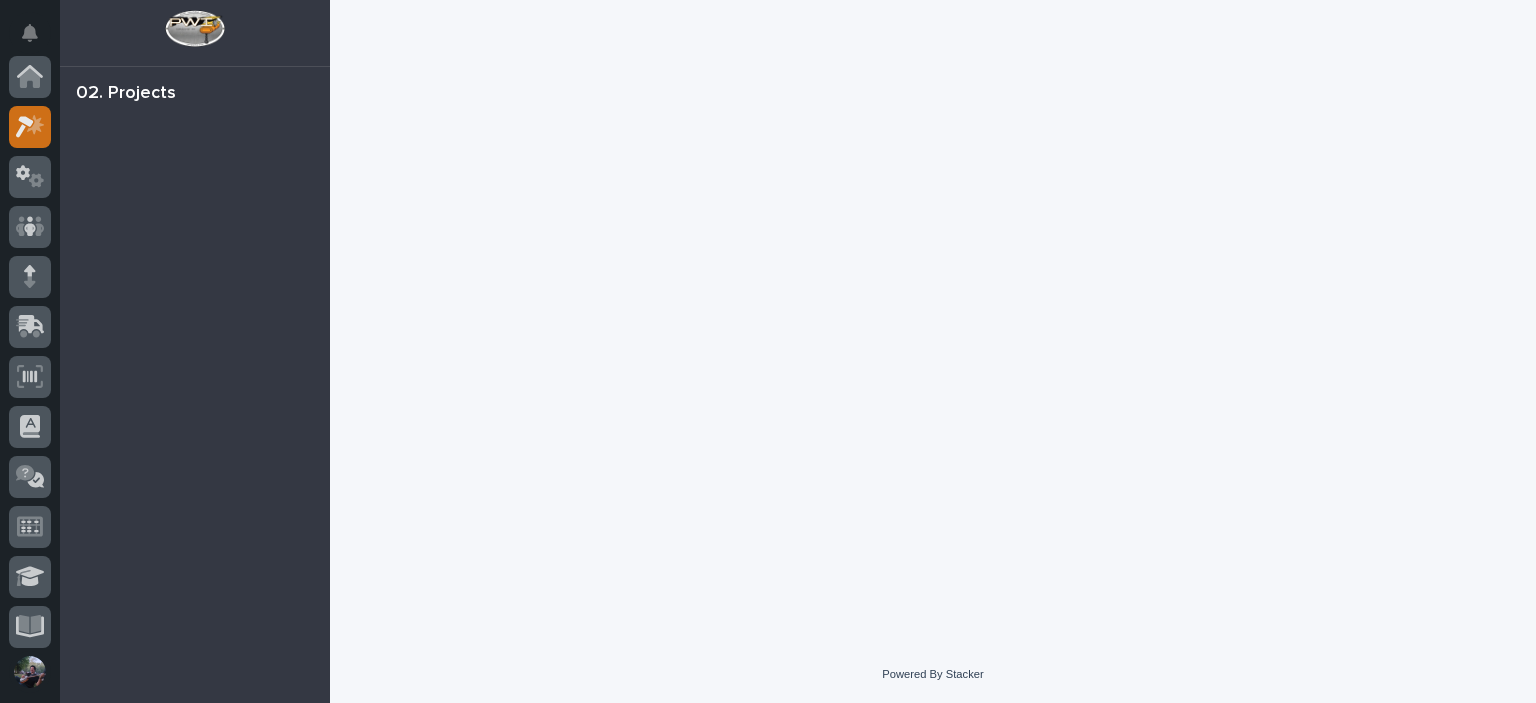scroll, scrollTop: 50, scrollLeft: 0, axis: vertical 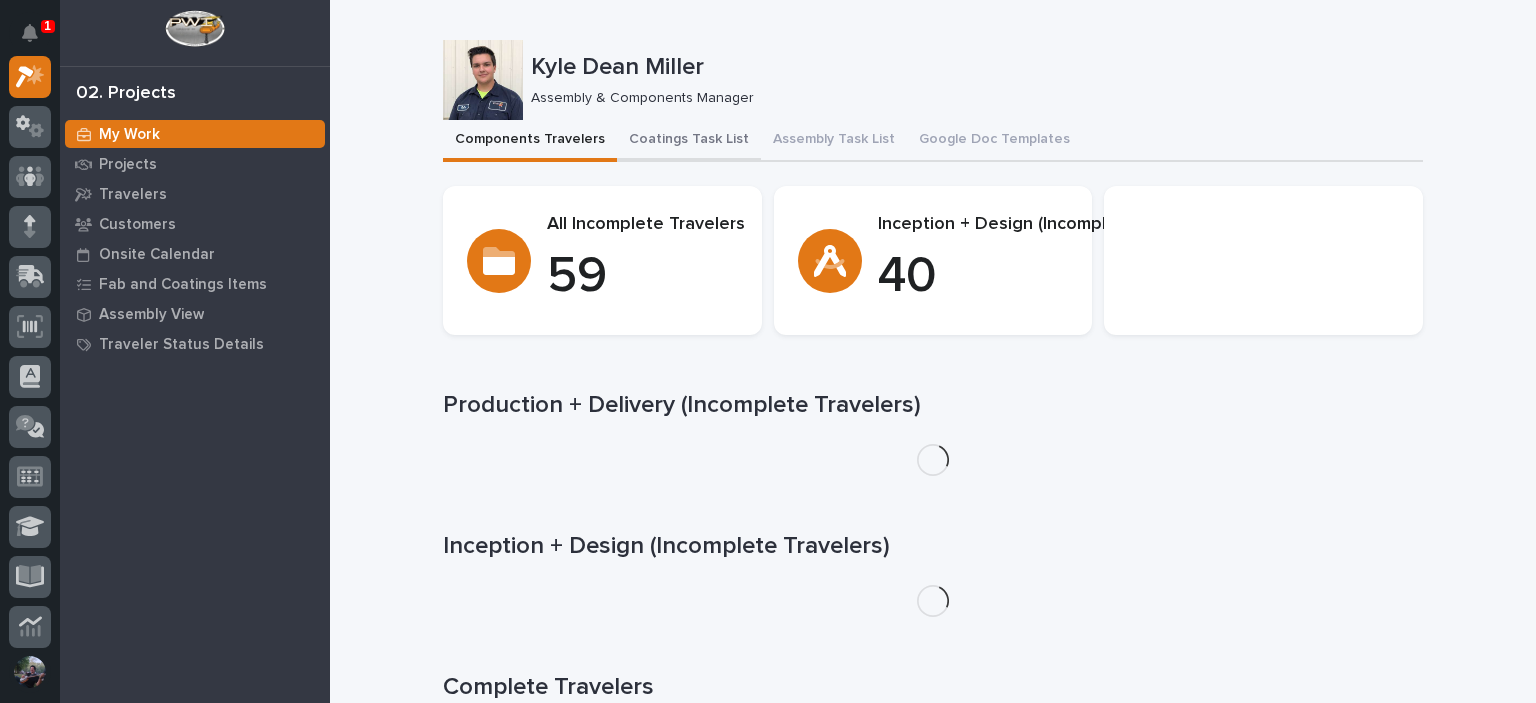 click on "Assembly Task List" at bounding box center [834, 141] 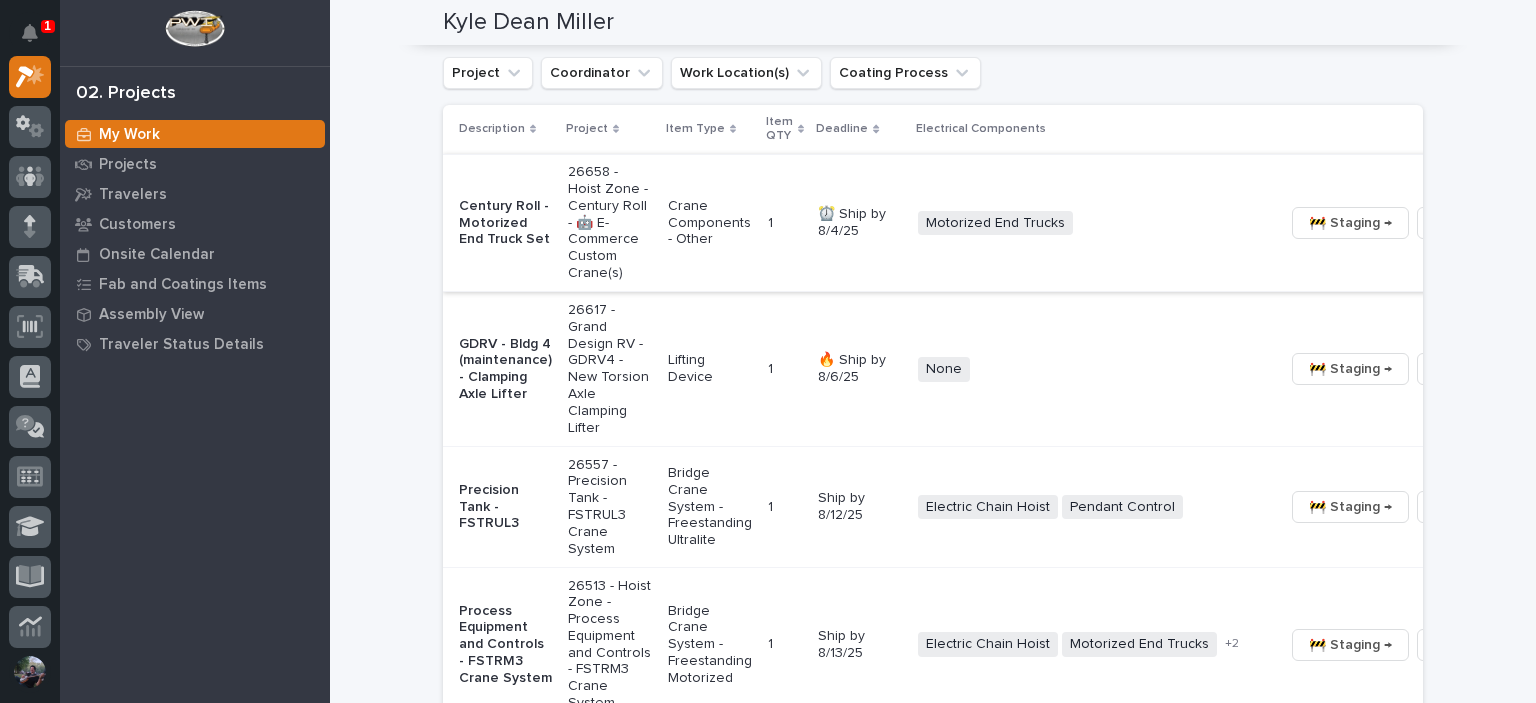 scroll, scrollTop: 1266, scrollLeft: 0, axis: vertical 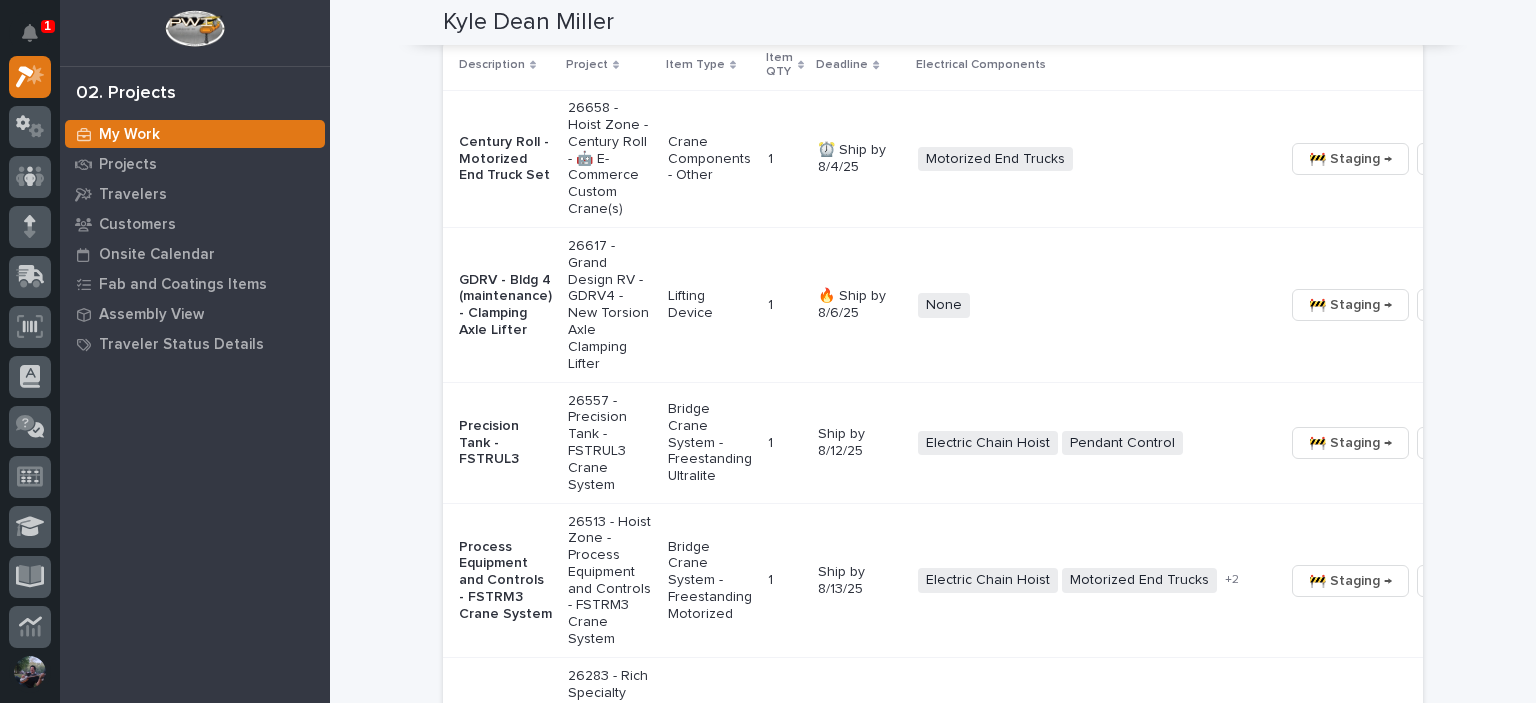 click on "Kyle Dean Miller" at bounding box center [933, 22] 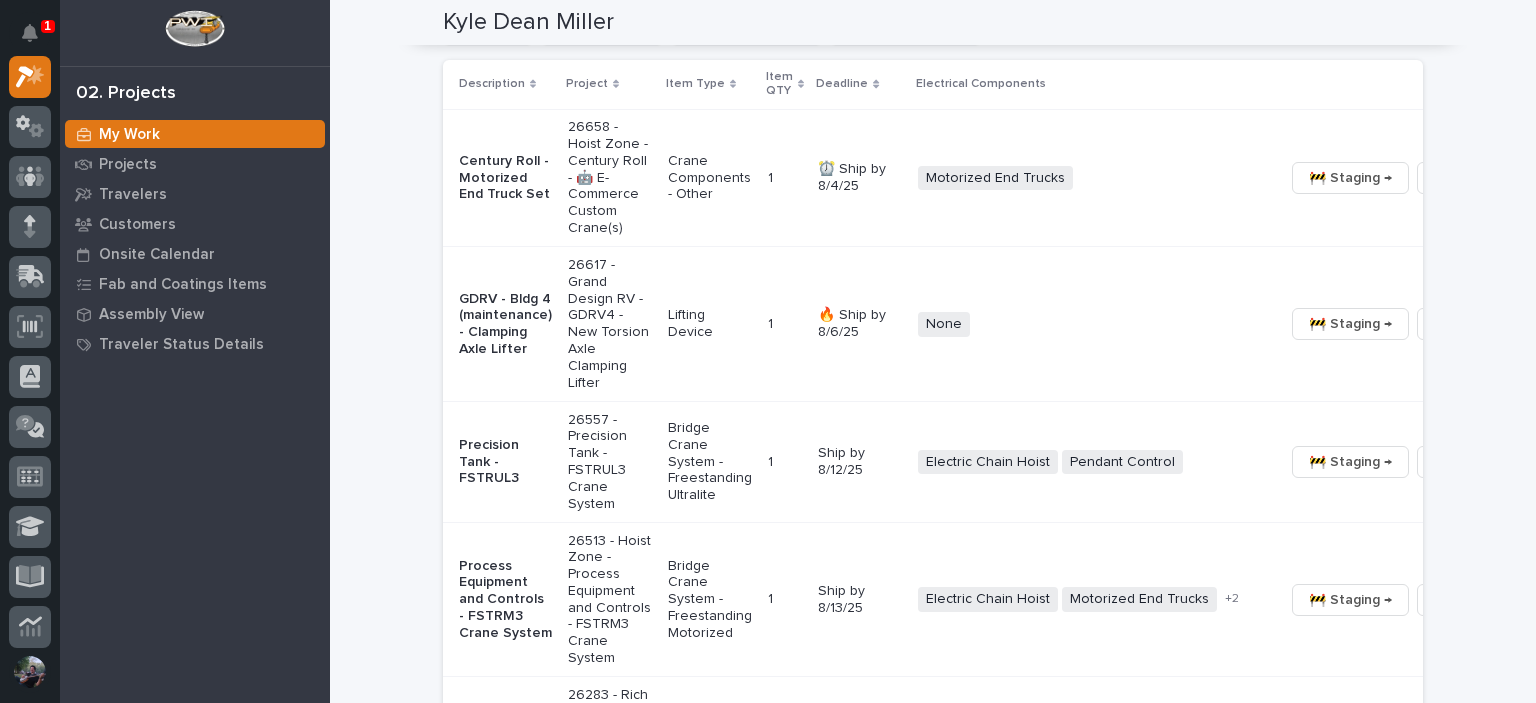 scroll, scrollTop: 1333, scrollLeft: 0, axis: vertical 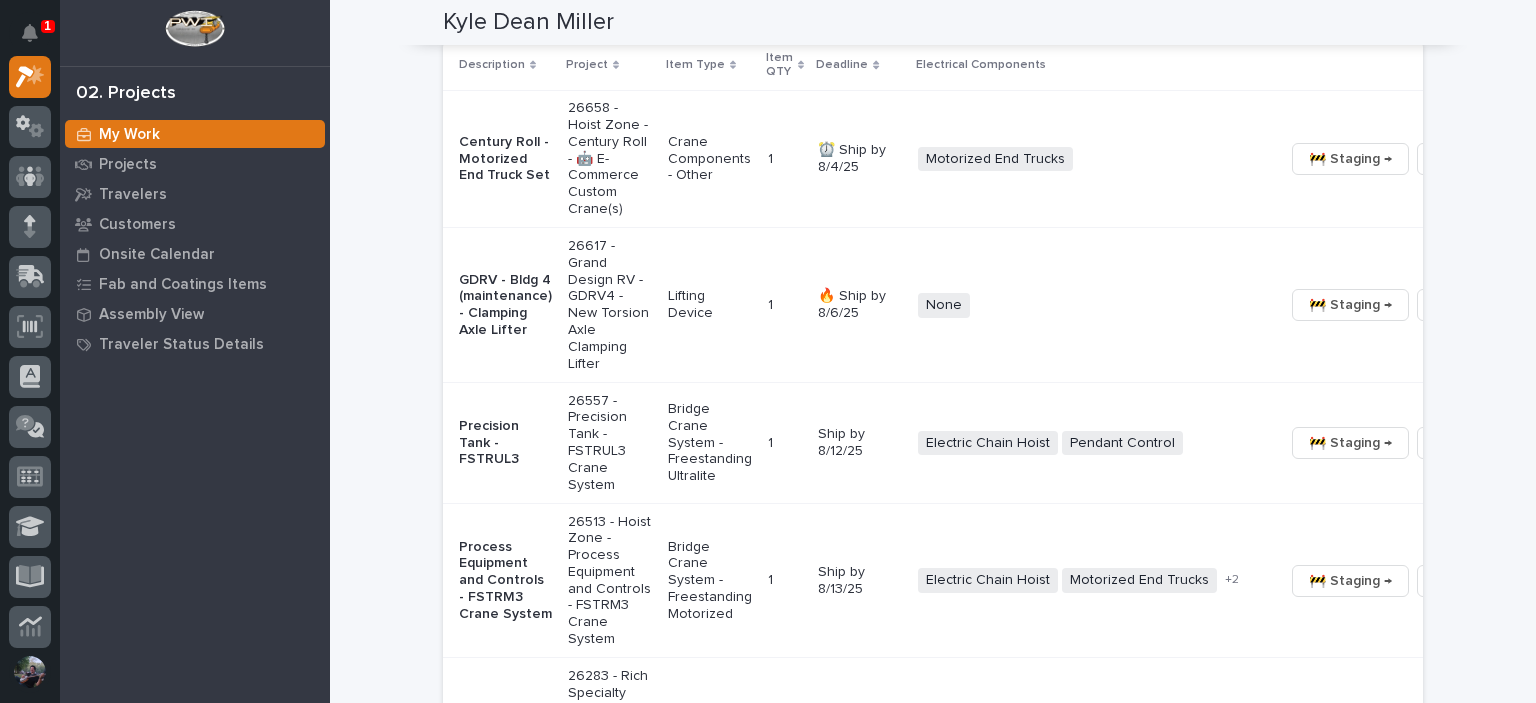 click on "Loading... Saving… Loading... Saving… [FIRST] [LAST] [FIRST] [LAST] Assembly & Components Manager Sorry, there was an error saving your record. Please try again. Please fill out the required fields below. Components Travelers Coatings Task List Assembly Task List Google Doc Templates Can't display tree at index  25 Can't display tree at index  11 Loading... Saving… Loading... Saving… Loading... Saving… Crane Kits Project Coordinator Work Location(s) Coating Process Description Project Item Type Item QTY Coating Process Deadline Electrical Components Hardware Status Belmont - Crane Kit 26395 - Belmont Trailers - Crane Kit Bridge Crane Kit 1 1   In-House Paint/Powder   Ship by 9/1/25 Electric Chain Hoist Motorized End Trucks Radio Control + 0 Not Pulled 🚧 Staging → 📦 Ready to Ship → 🔩 Hardware 1  of  1 Show 30 records per page Back Next Loading... Saving… Hoist and Trolley Components Name Company Contact Payment Status Shipping Reqeusts Status (from Shipping Reqeusts) HZ 43729" at bounding box center [933, 2733] 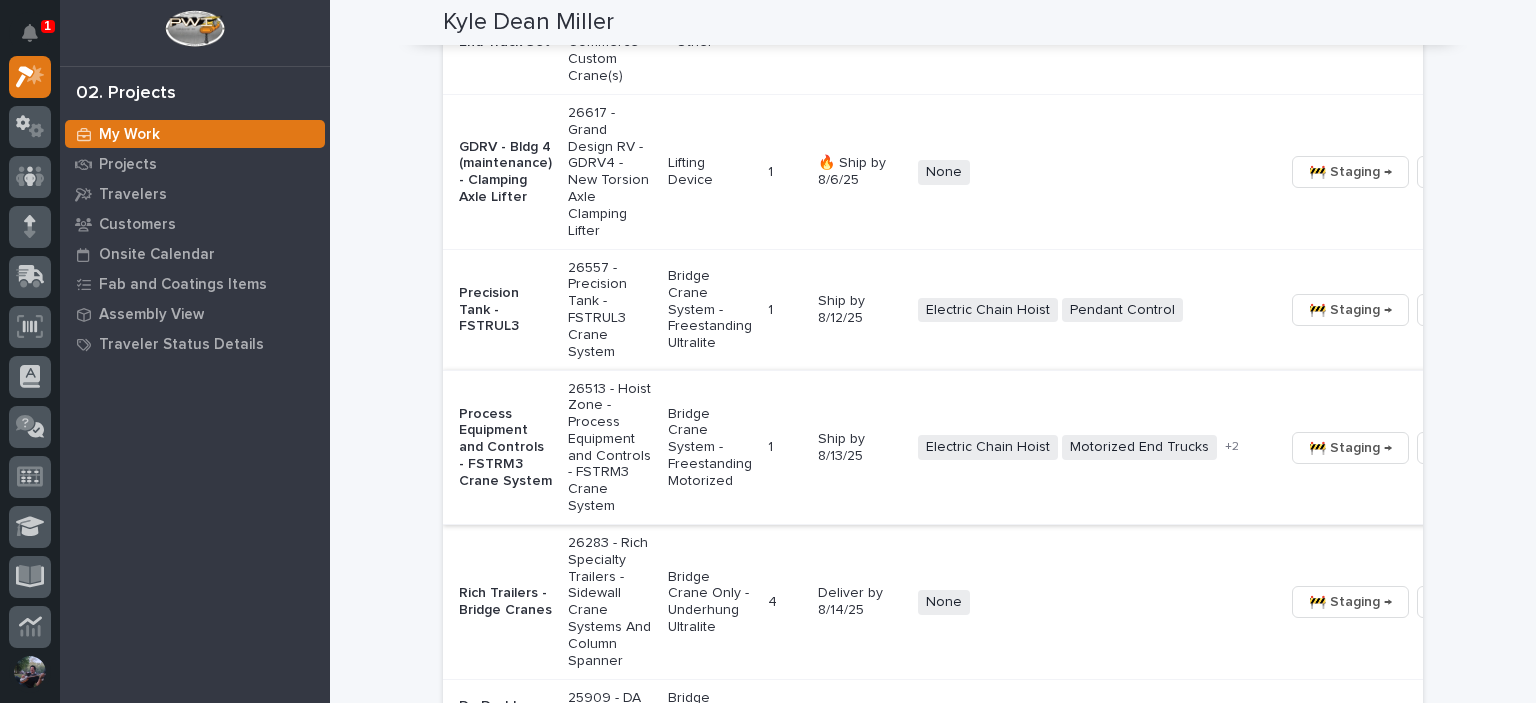 scroll, scrollTop: 1533, scrollLeft: 0, axis: vertical 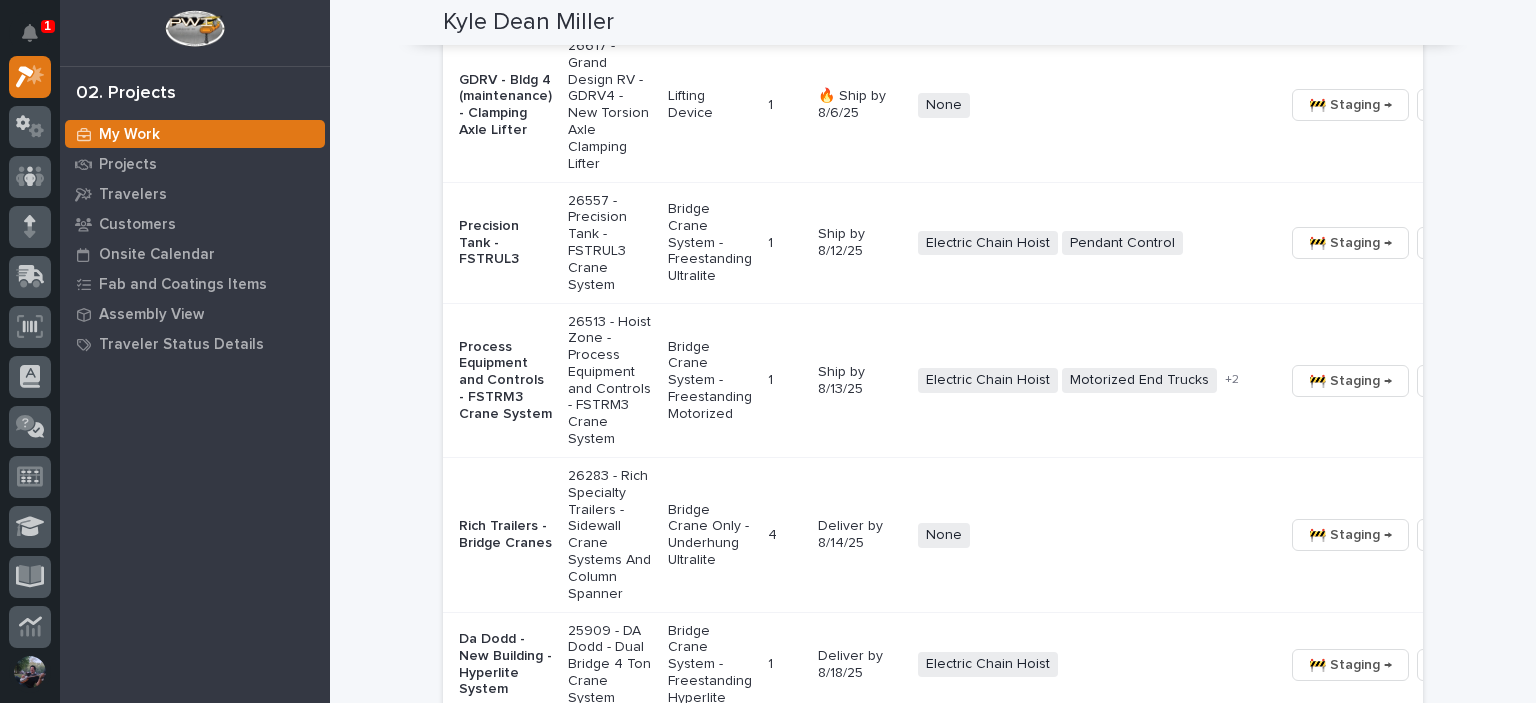 click on "26513 - Hoist Zone - Process Equipment and Controls - FSTRM3 Crane System" at bounding box center [610, 380] 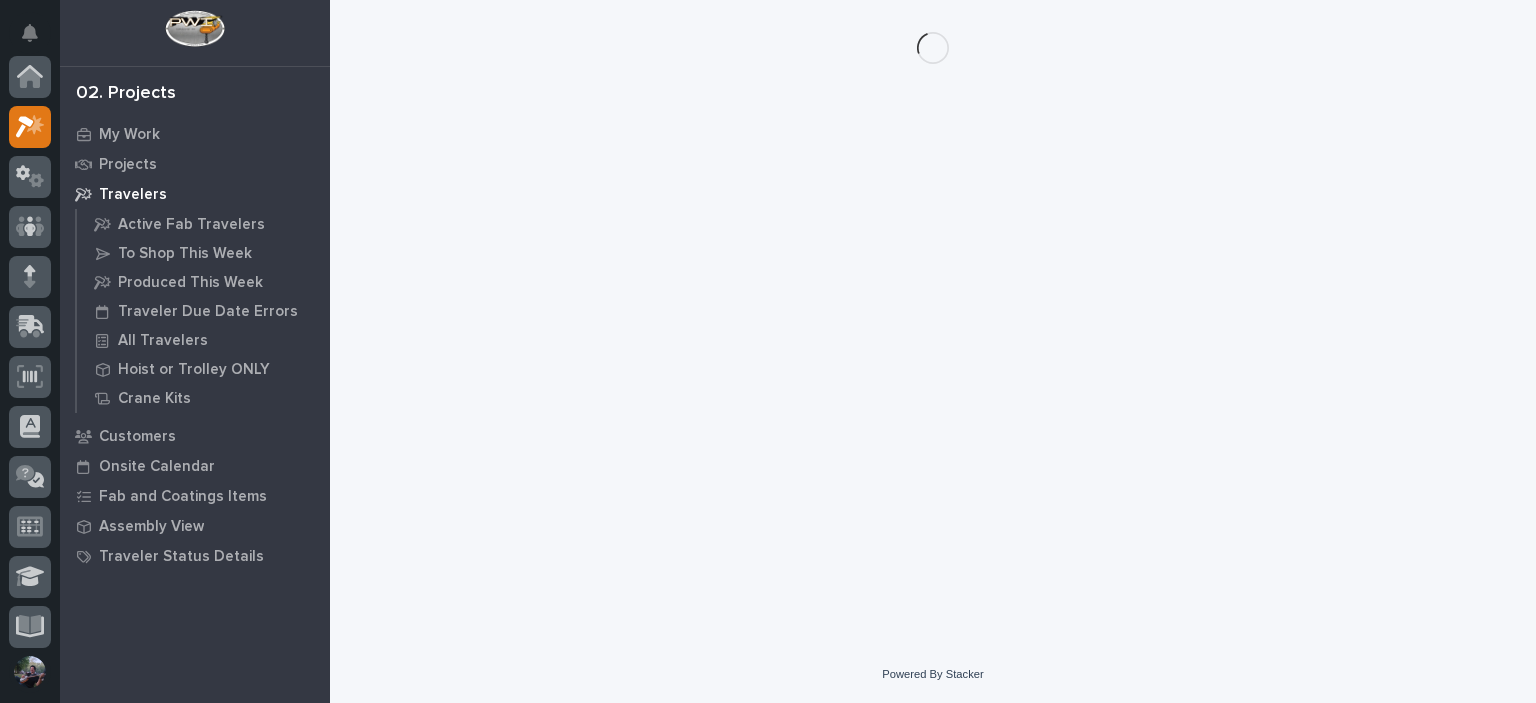 scroll, scrollTop: 0, scrollLeft: 0, axis: both 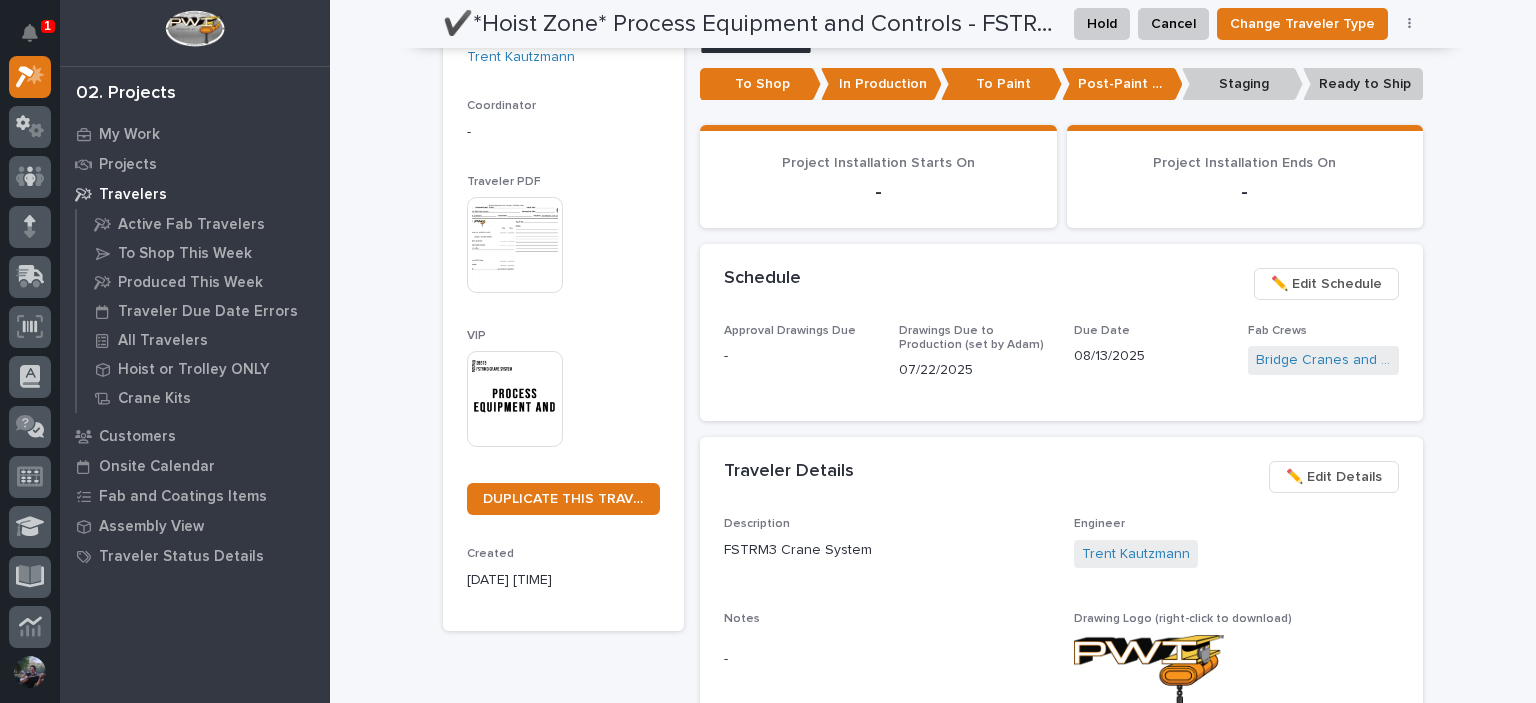 click on "**********" at bounding box center [933, 777] 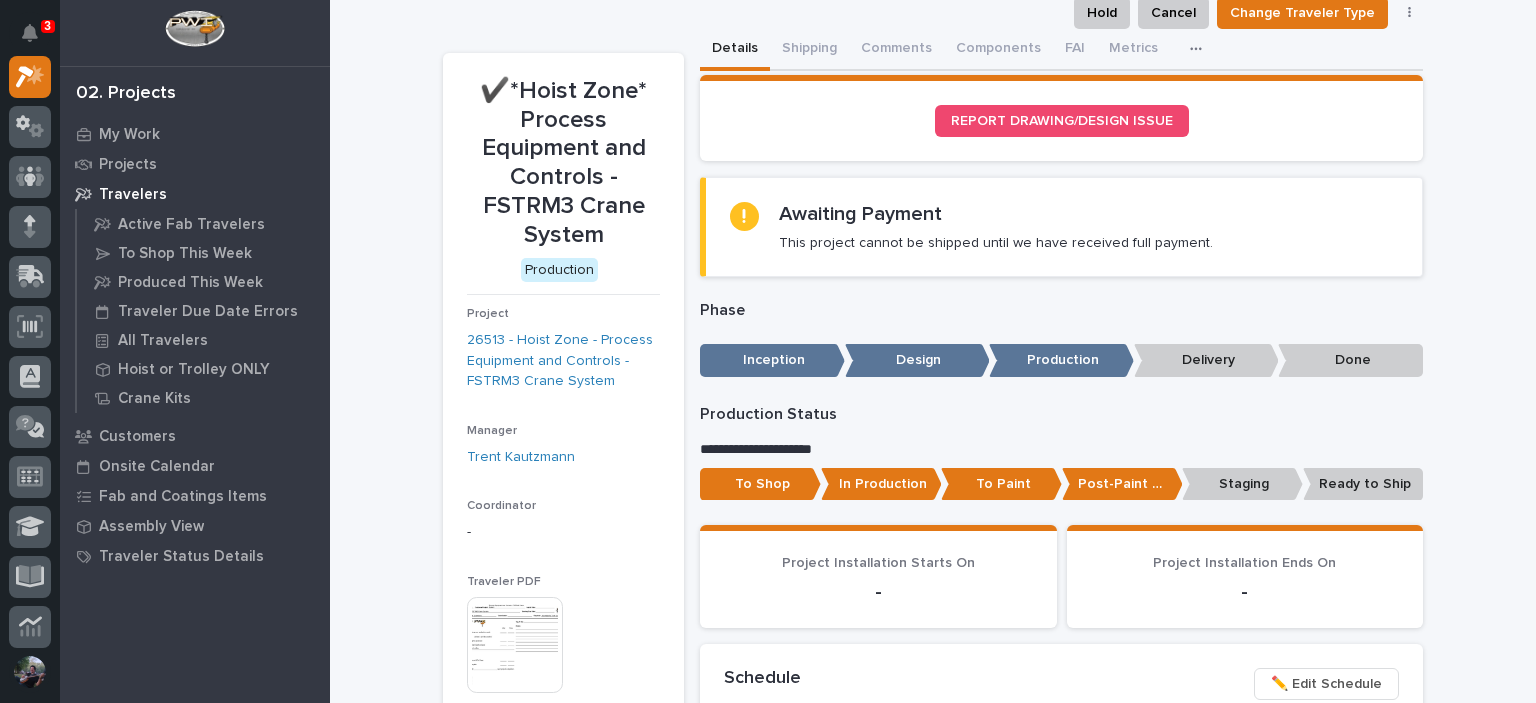 scroll, scrollTop: 0, scrollLeft: 0, axis: both 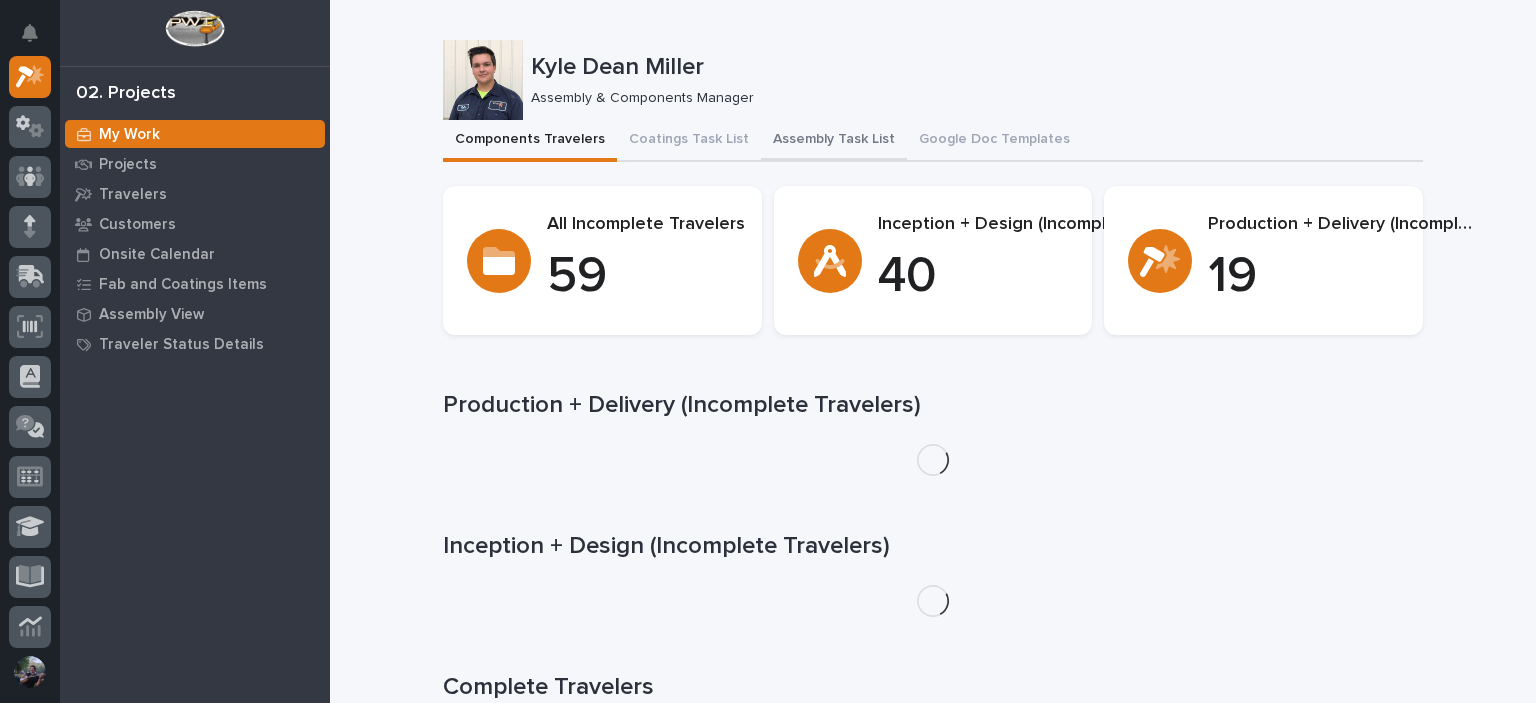 click on "Assembly Task List" at bounding box center [834, 141] 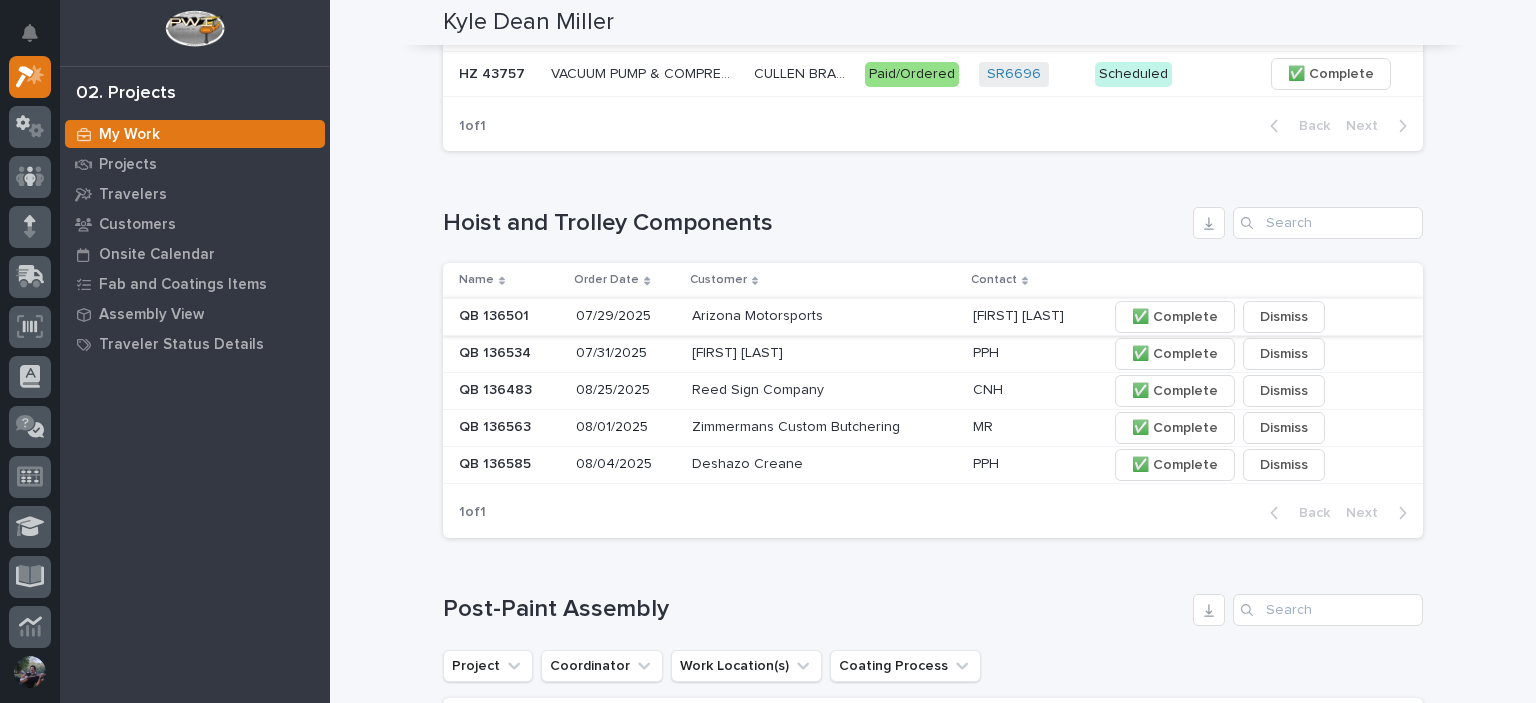 scroll, scrollTop: 834, scrollLeft: 0, axis: vertical 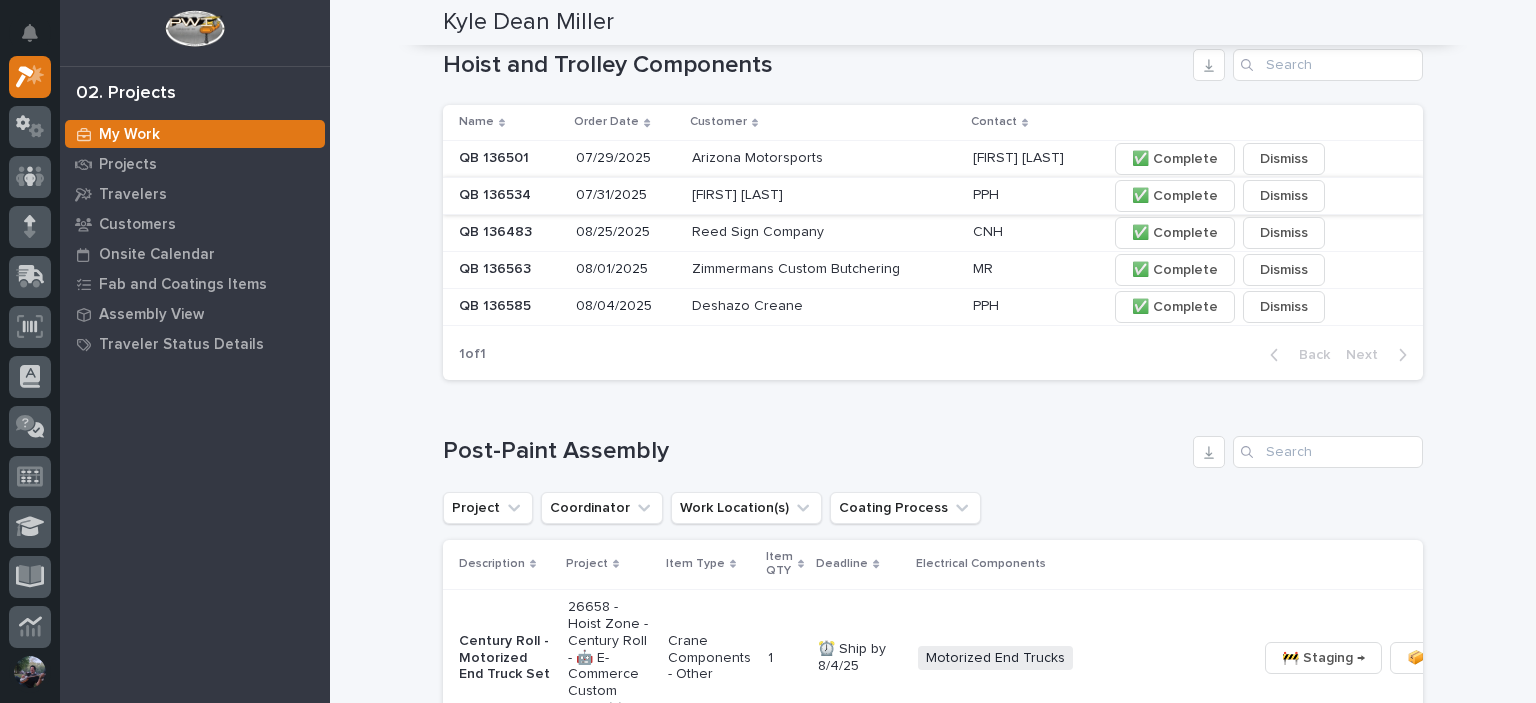 click on "✅ Complete" at bounding box center [1175, 196] 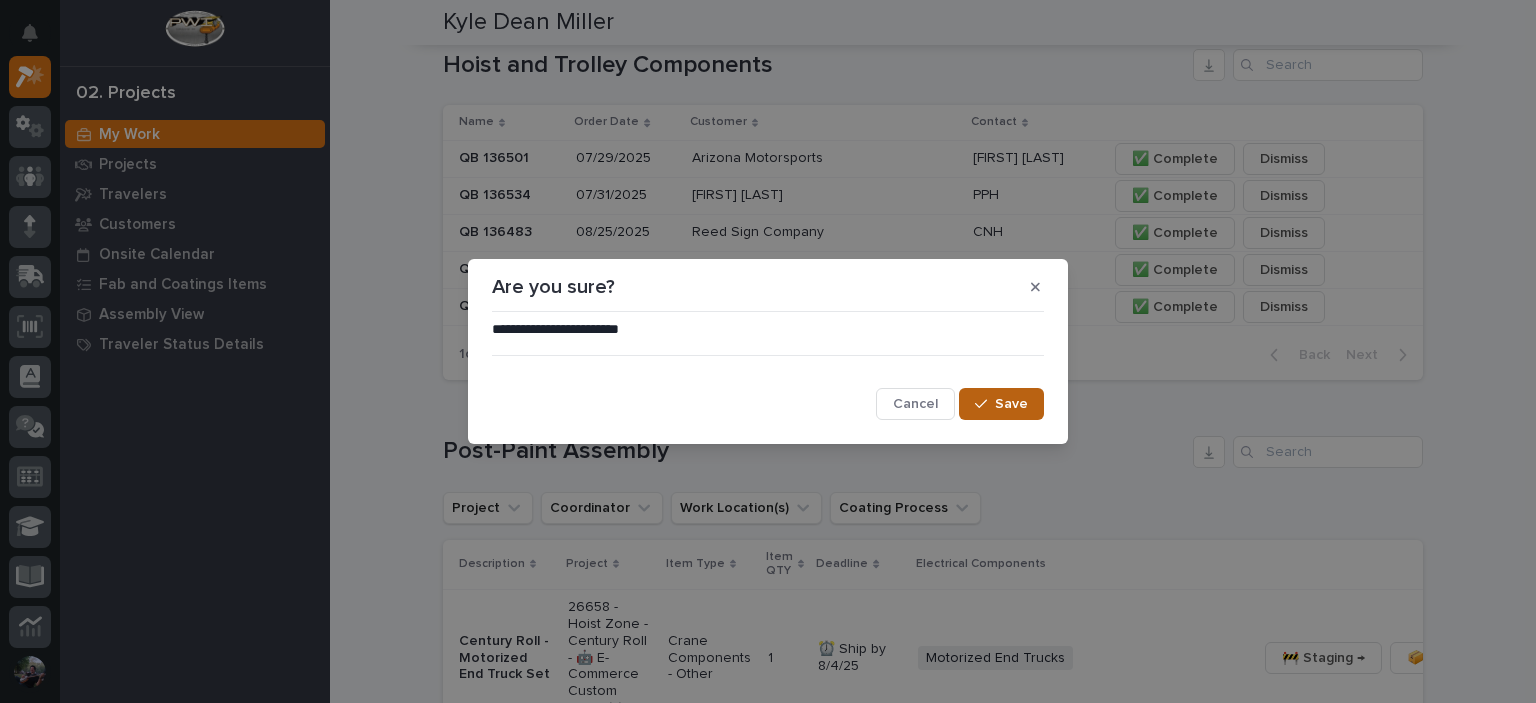 click on "Save" at bounding box center [1001, 404] 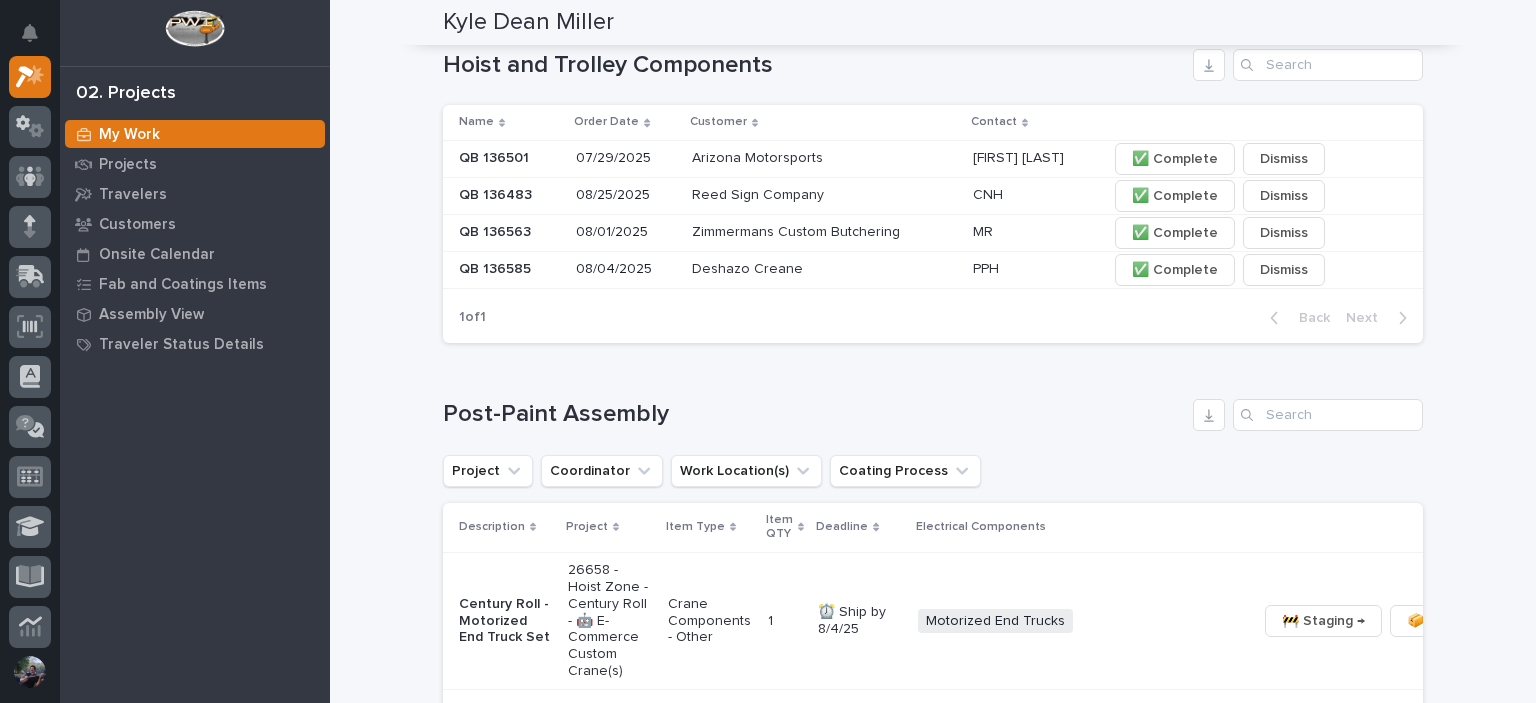 click on "08/04/2025" at bounding box center (625, 269) 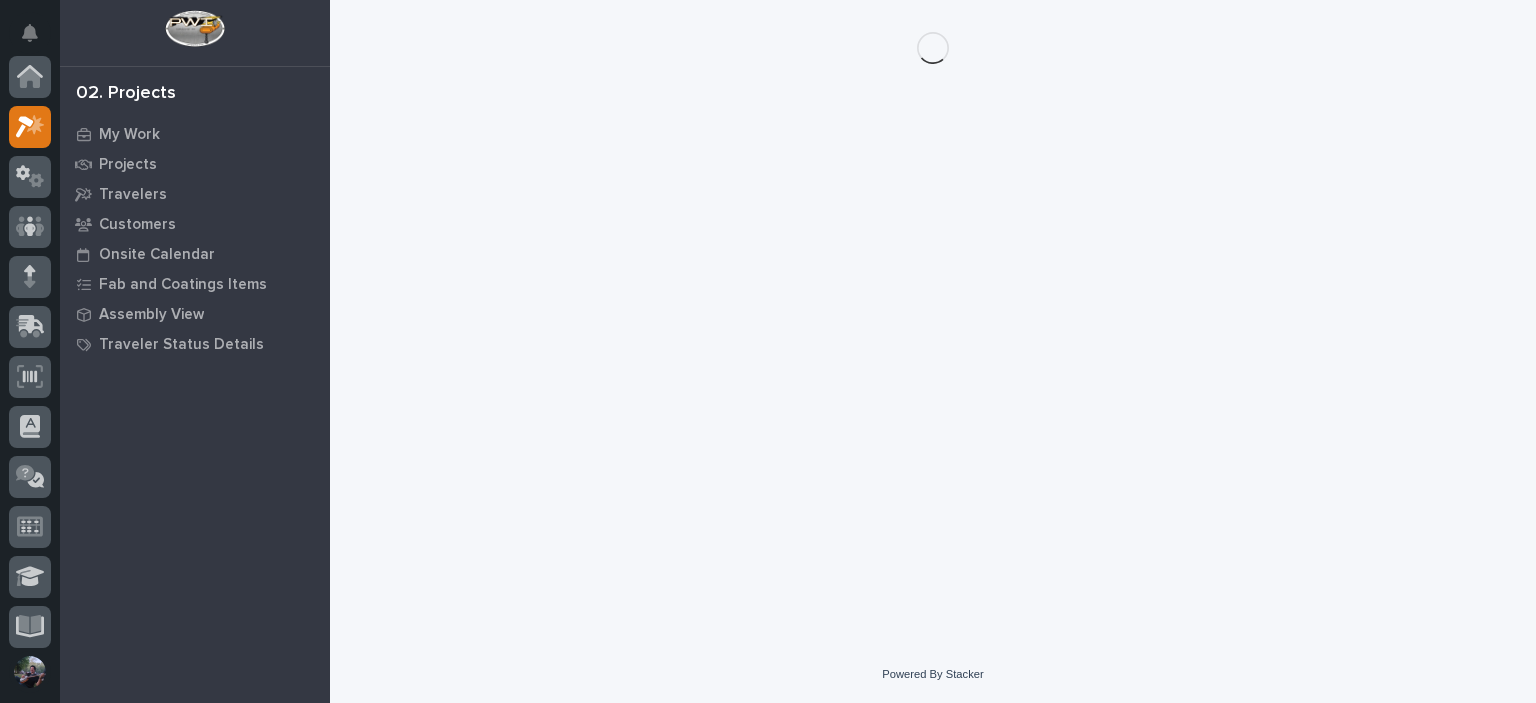 scroll, scrollTop: 0, scrollLeft: 0, axis: both 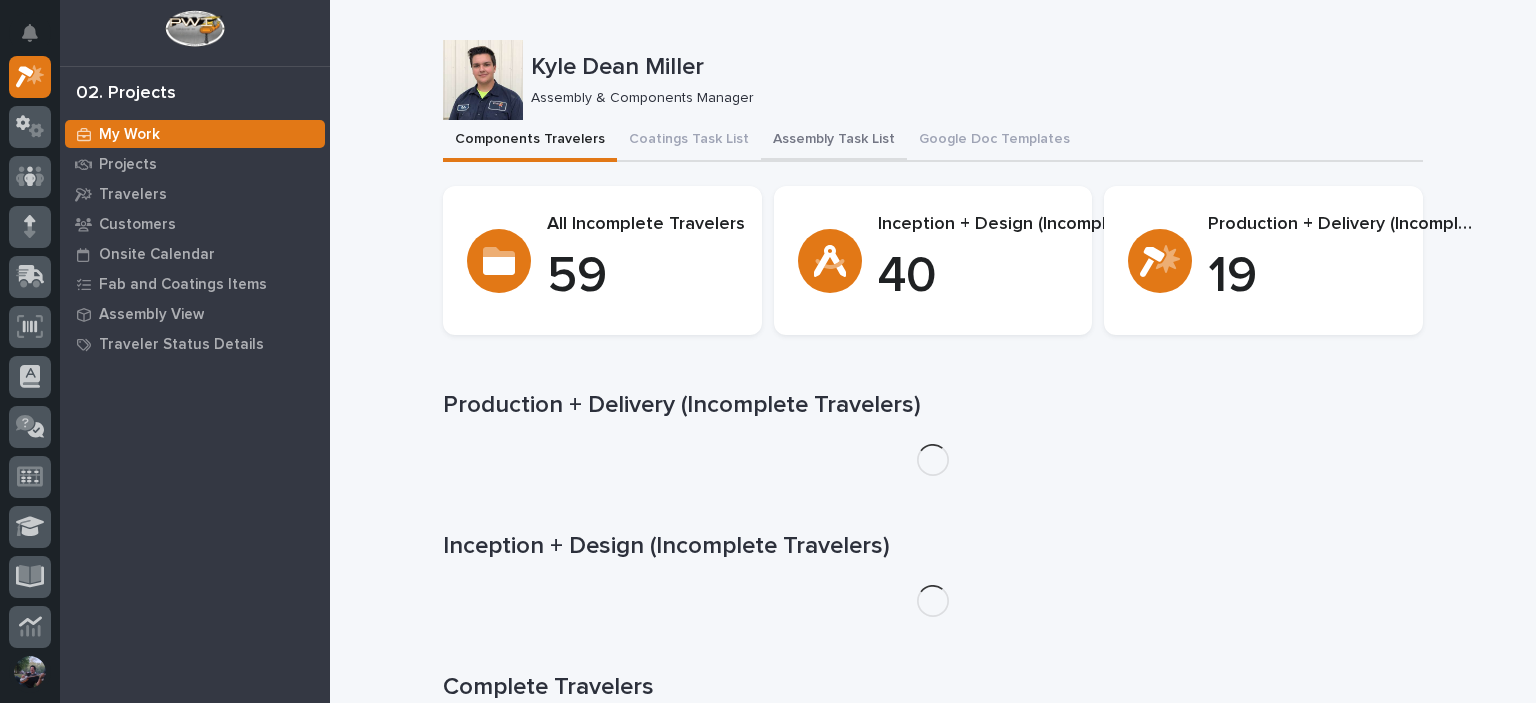 click on "Assembly Task List" at bounding box center (834, 141) 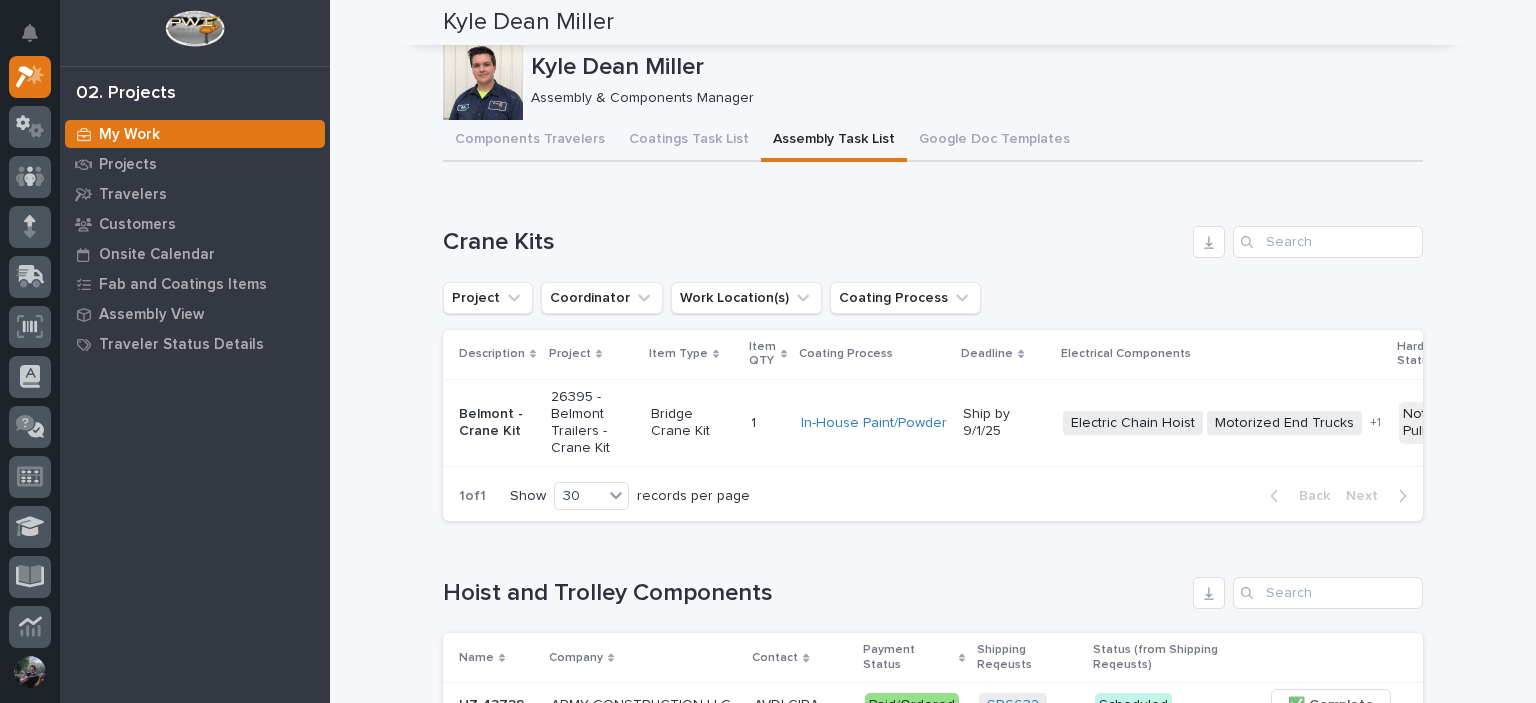 scroll, scrollTop: 0, scrollLeft: 0, axis: both 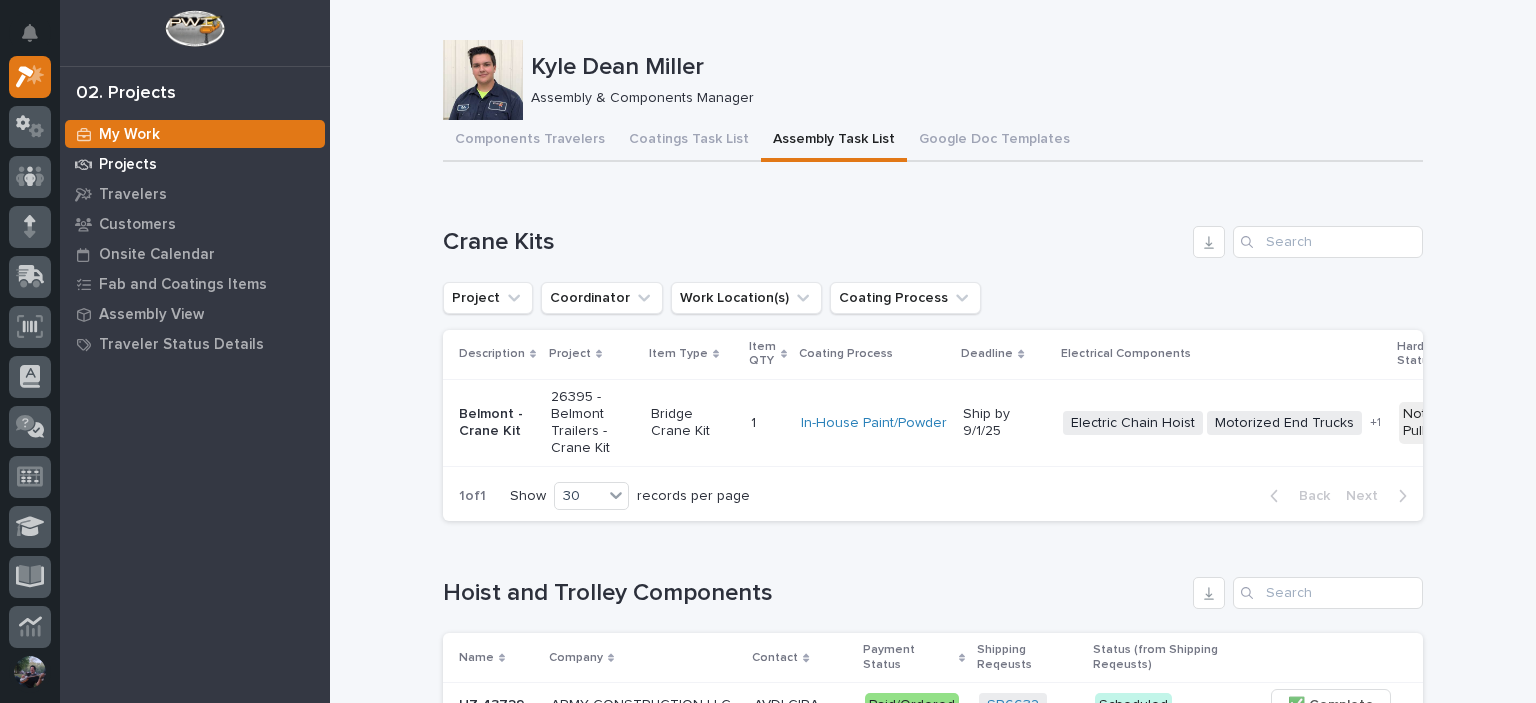 click on "Projects" at bounding box center (195, 164) 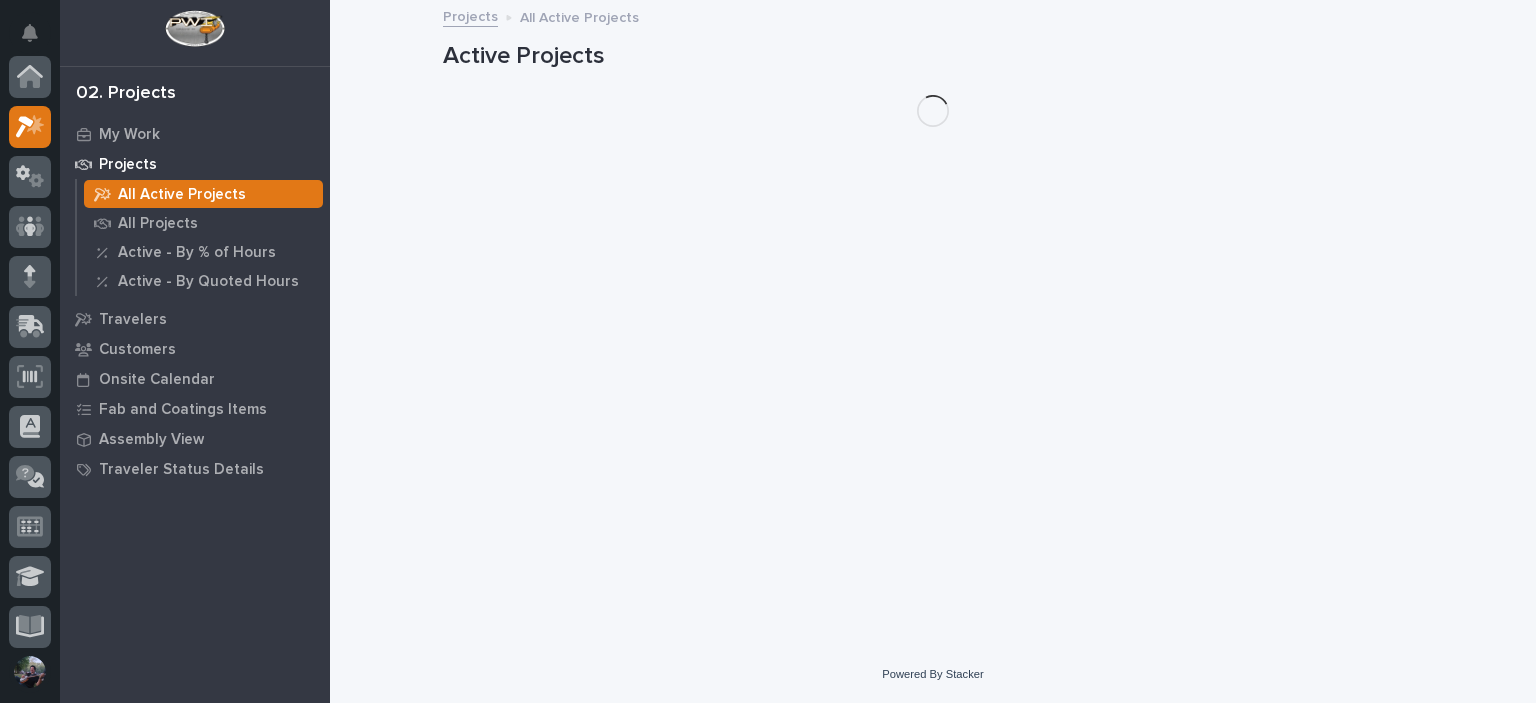 scroll, scrollTop: 50, scrollLeft: 0, axis: vertical 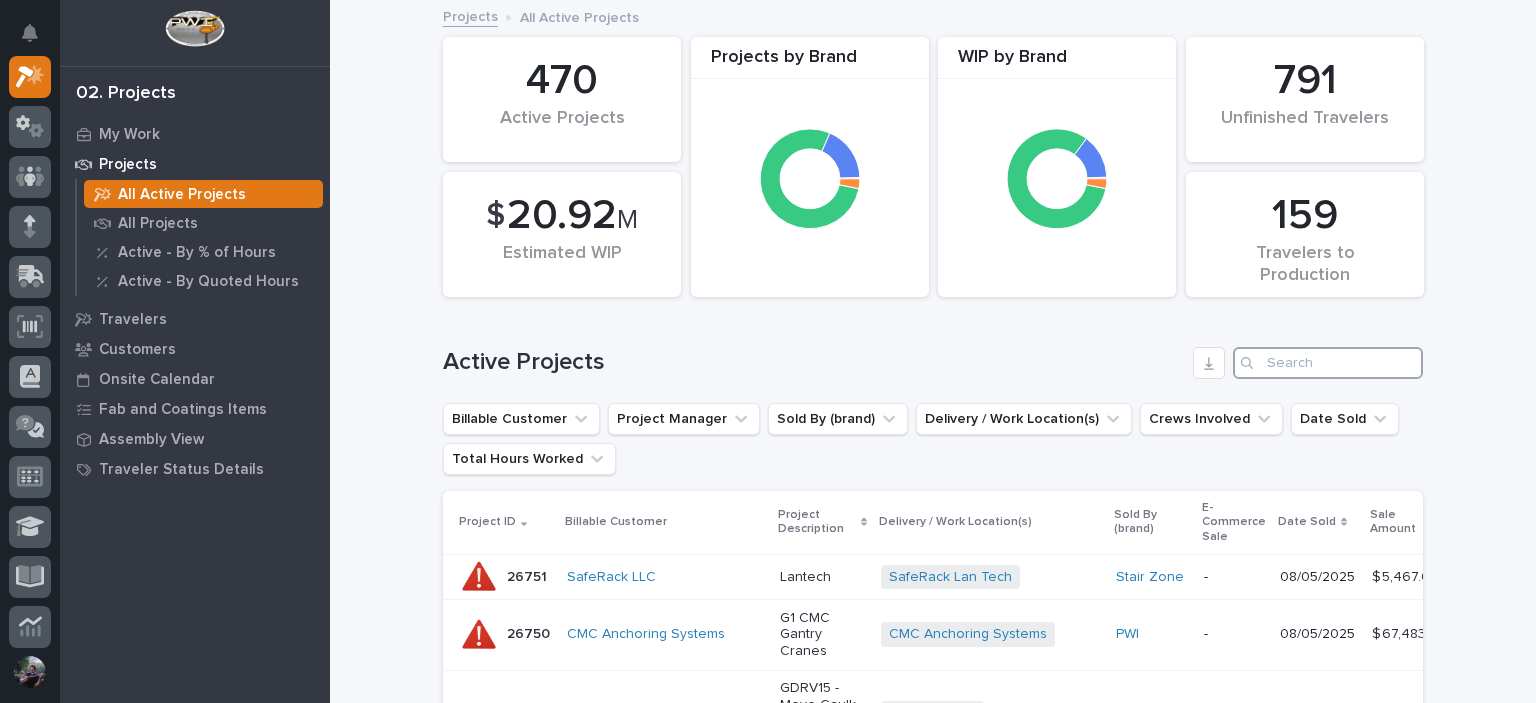 click at bounding box center [1328, 363] 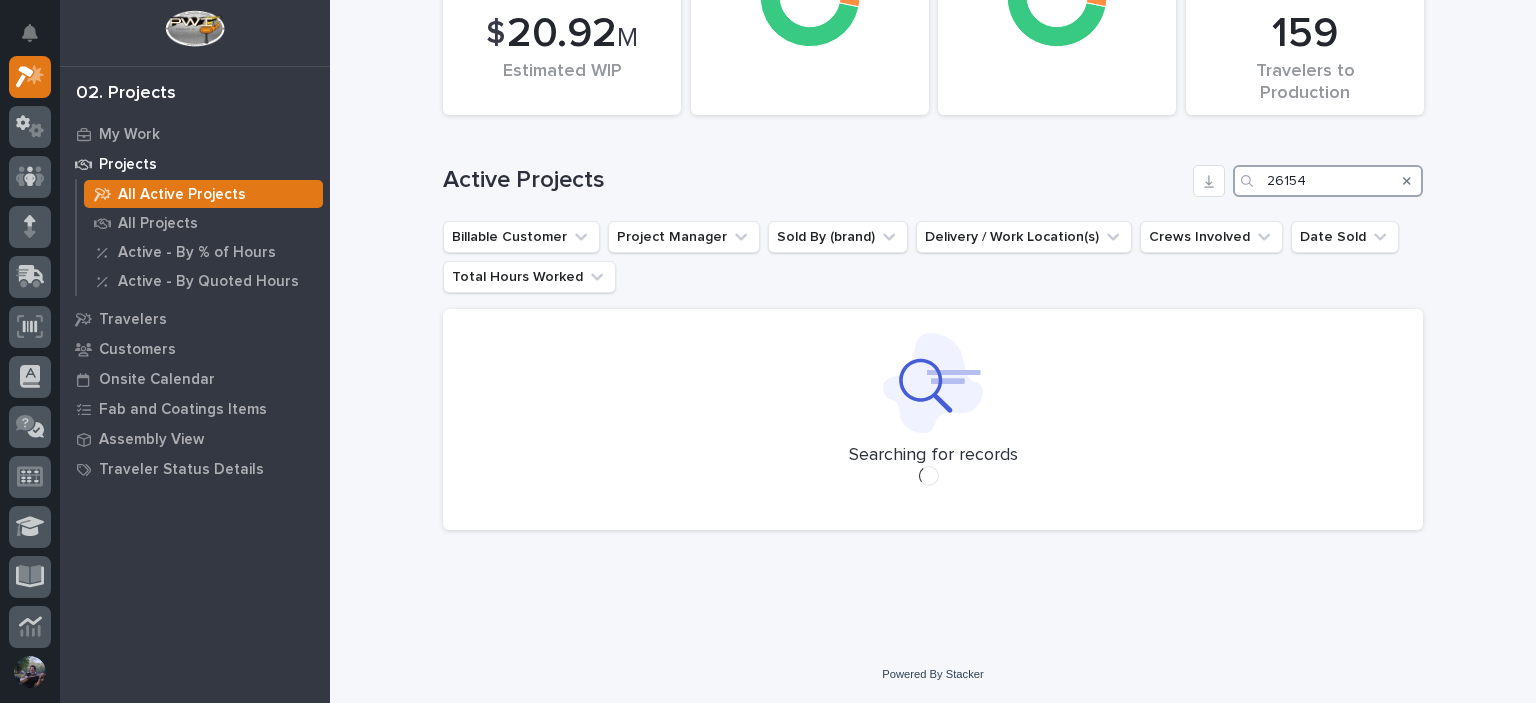 scroll, scrollTop: 164, scrollLeft: 0, axis: vertical 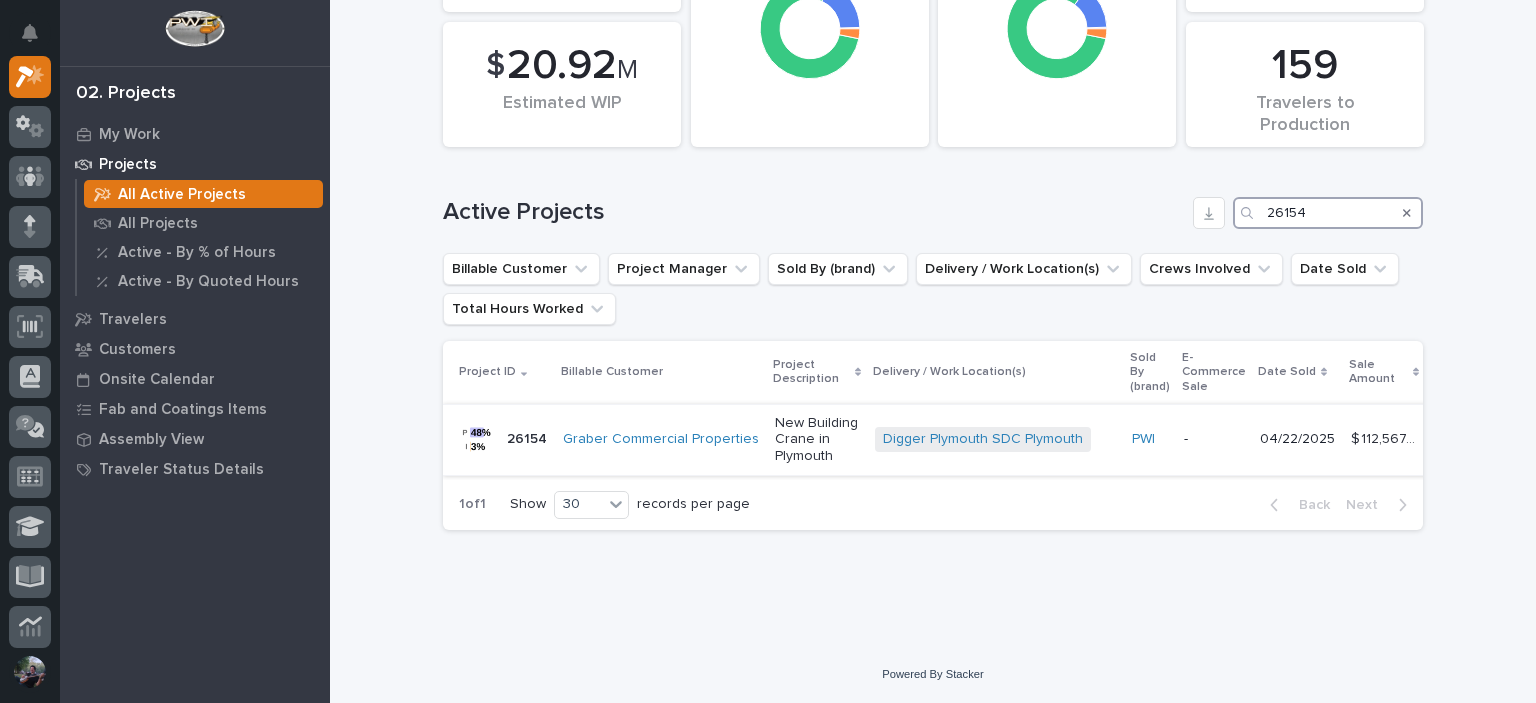type on "26154" 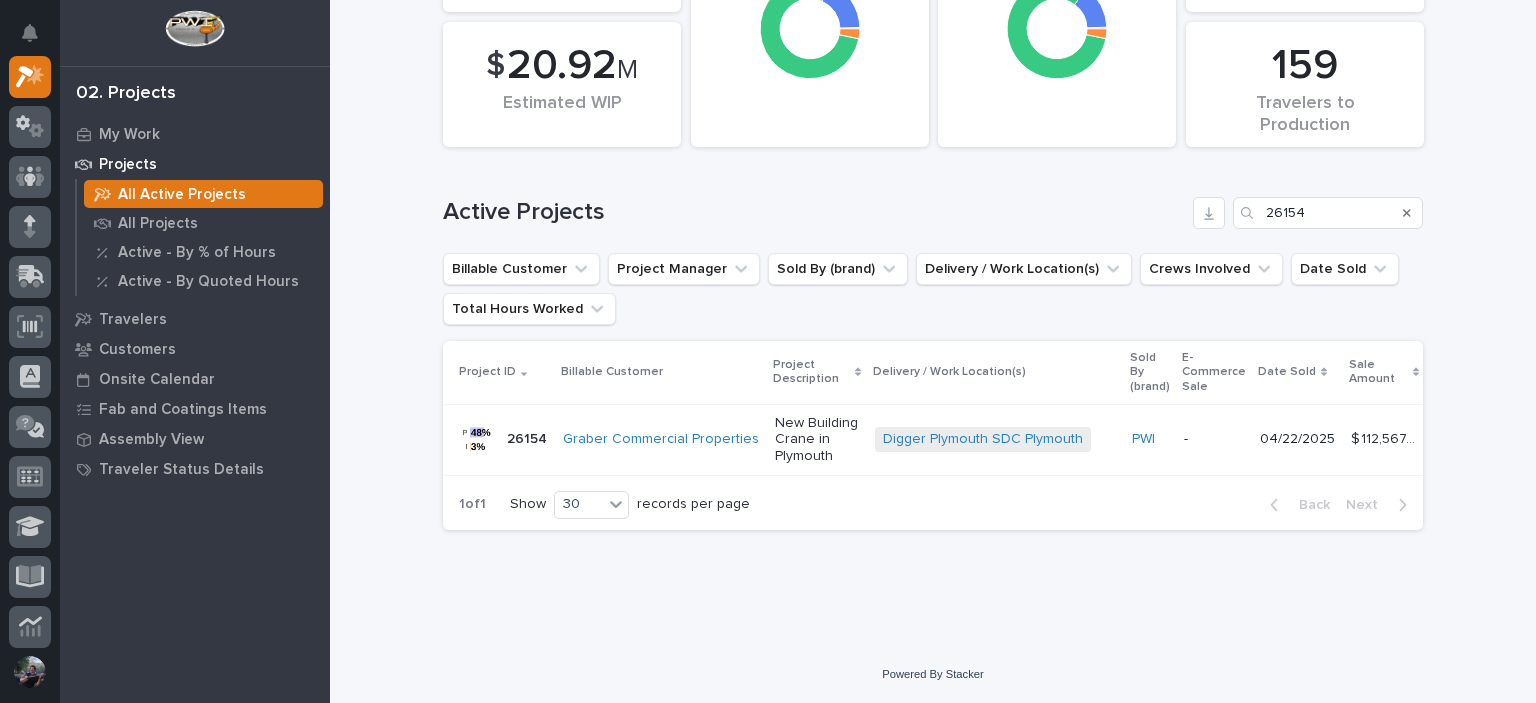 click on "New Building Crane in Plymouth" at bounding box center (817, 440) 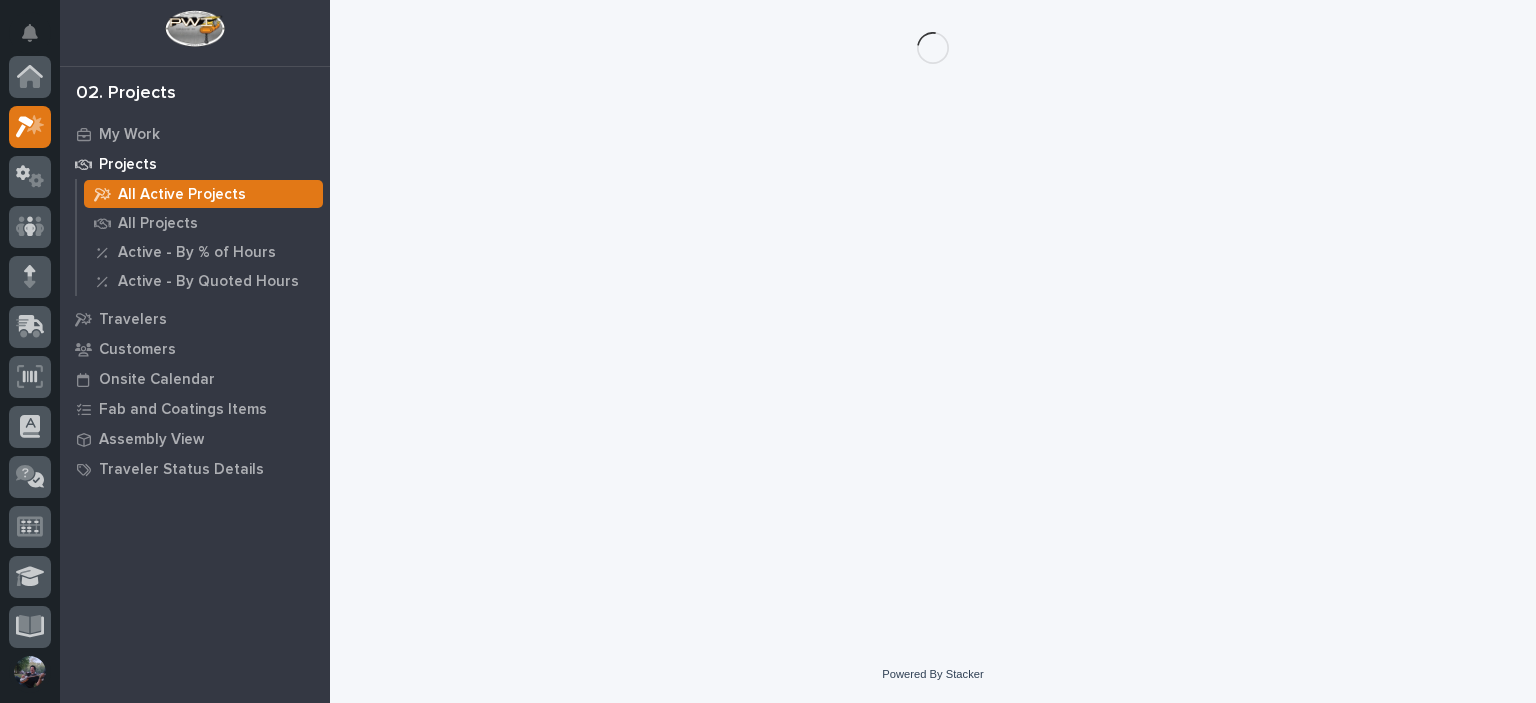 scroll, scrollTop: 0, scrollLeft: 0, axis: both 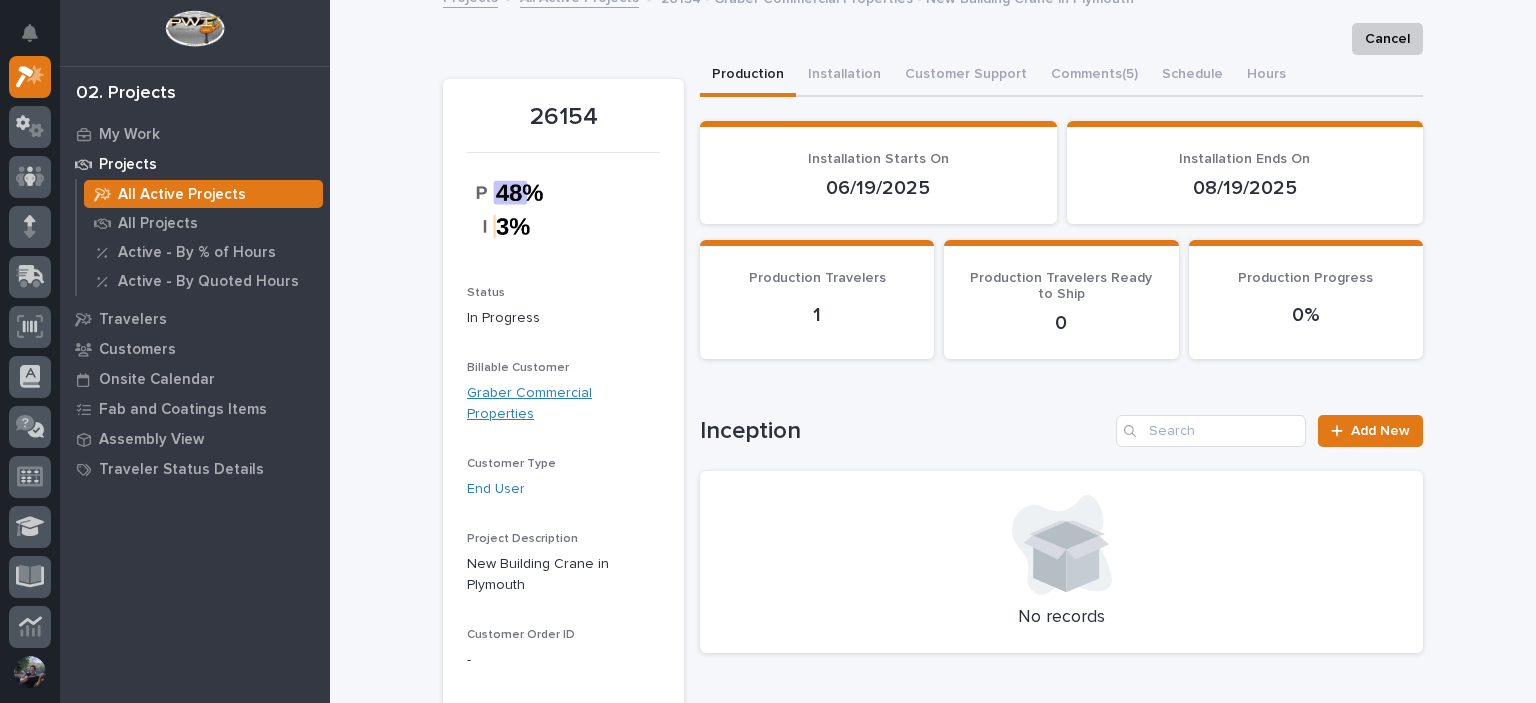 click on "Graber Commercial Properties" at bounding box center [563, 404] 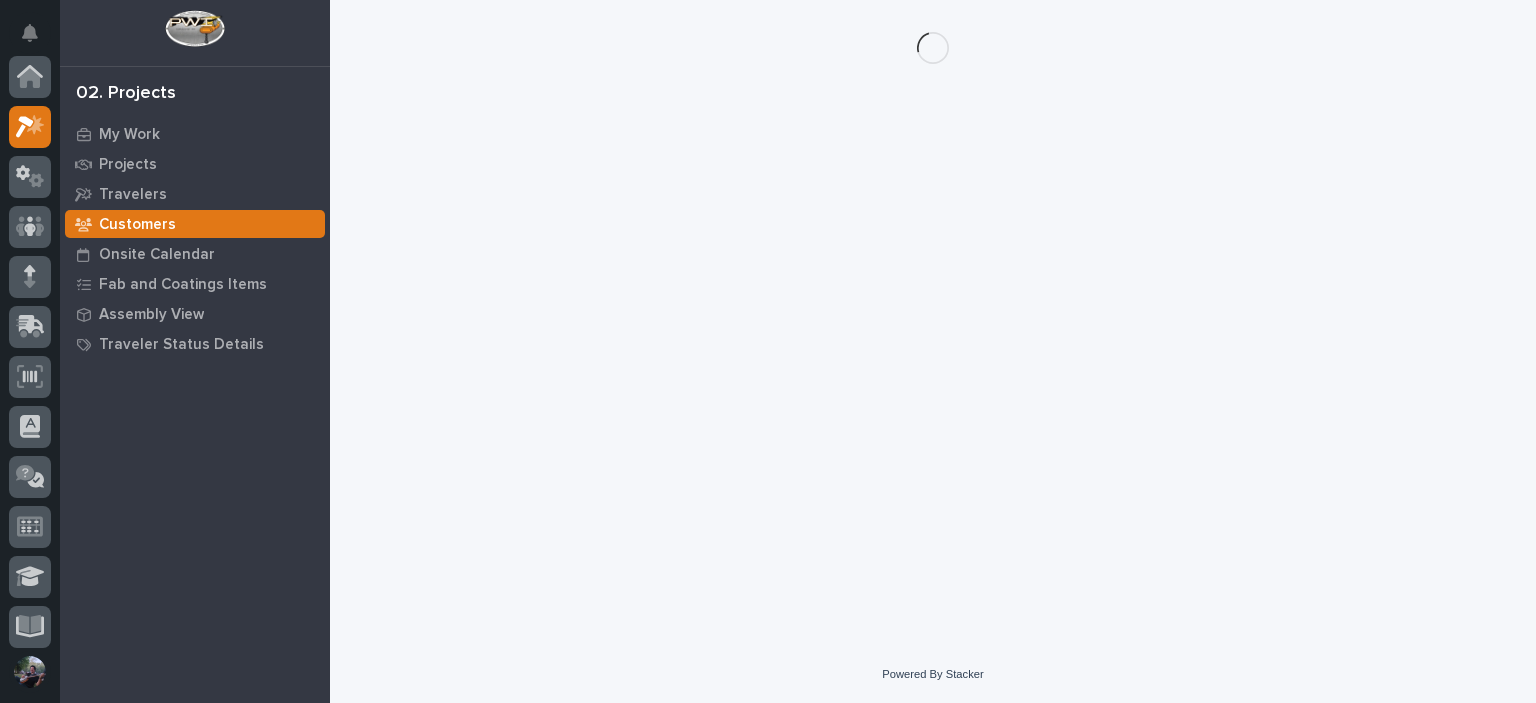 scroll, scrollTop: 0, scrollLeft: 0, axis: both 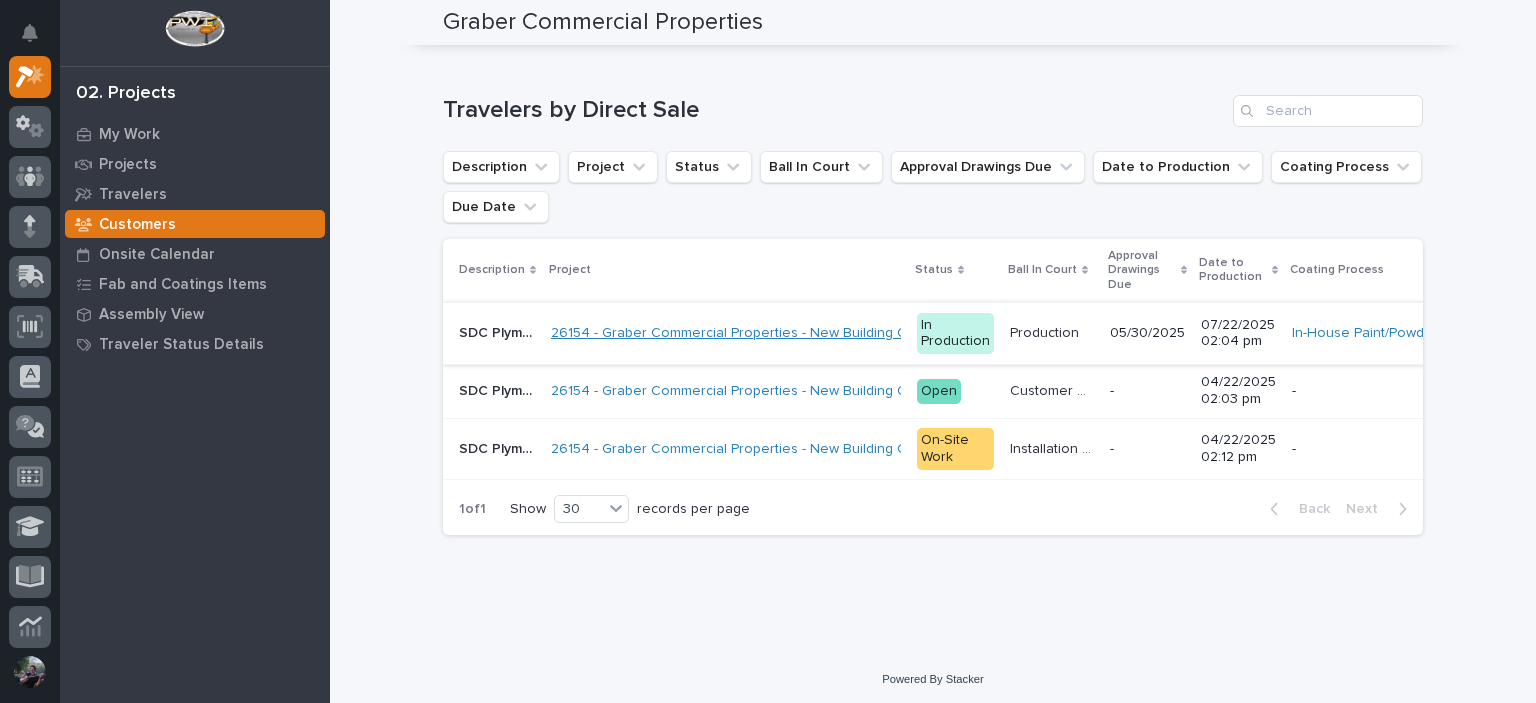 click on "26154 - Graber Commercial Properties - New Building Crane in Plymouth" at bounding box center [782, 333] 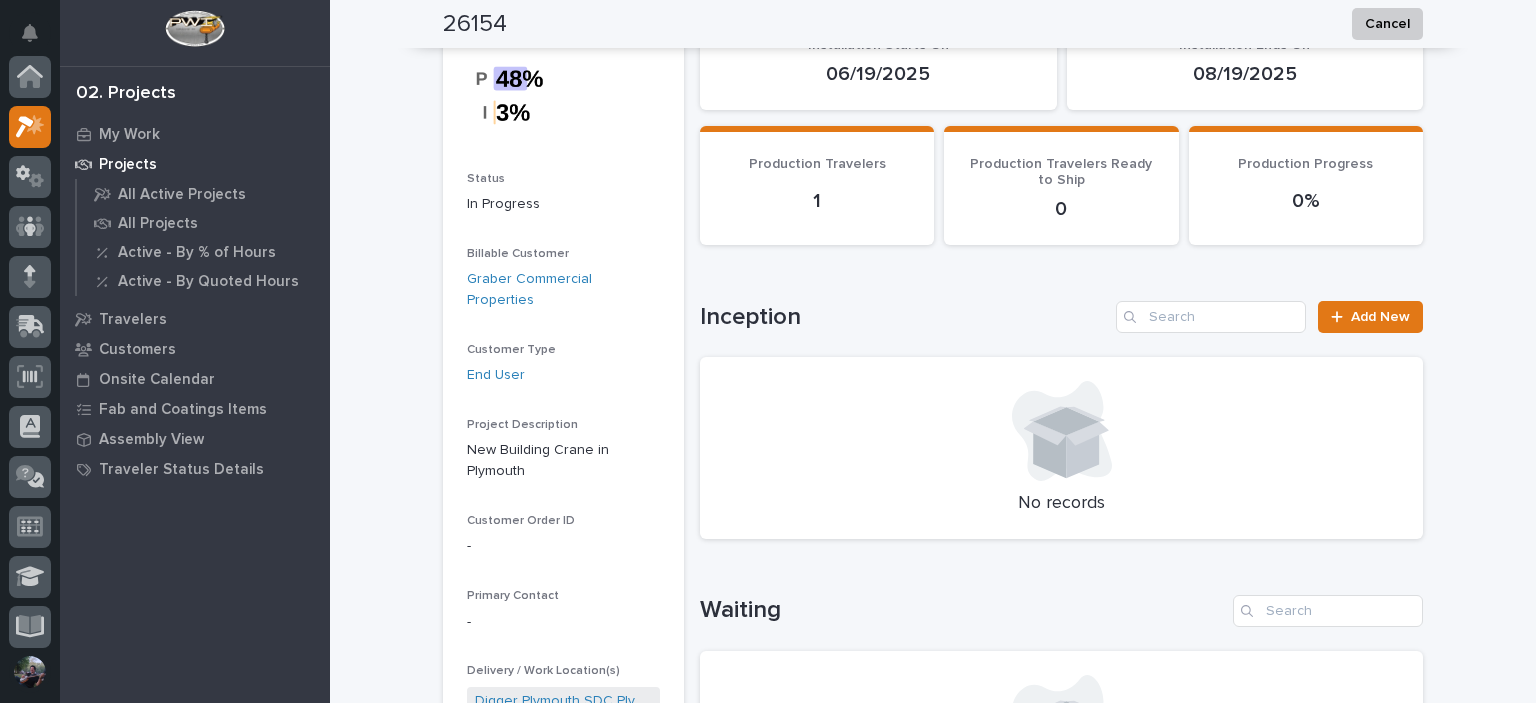 scroll, scrollTop: 134, scrollLeft: 0, axis: vertical 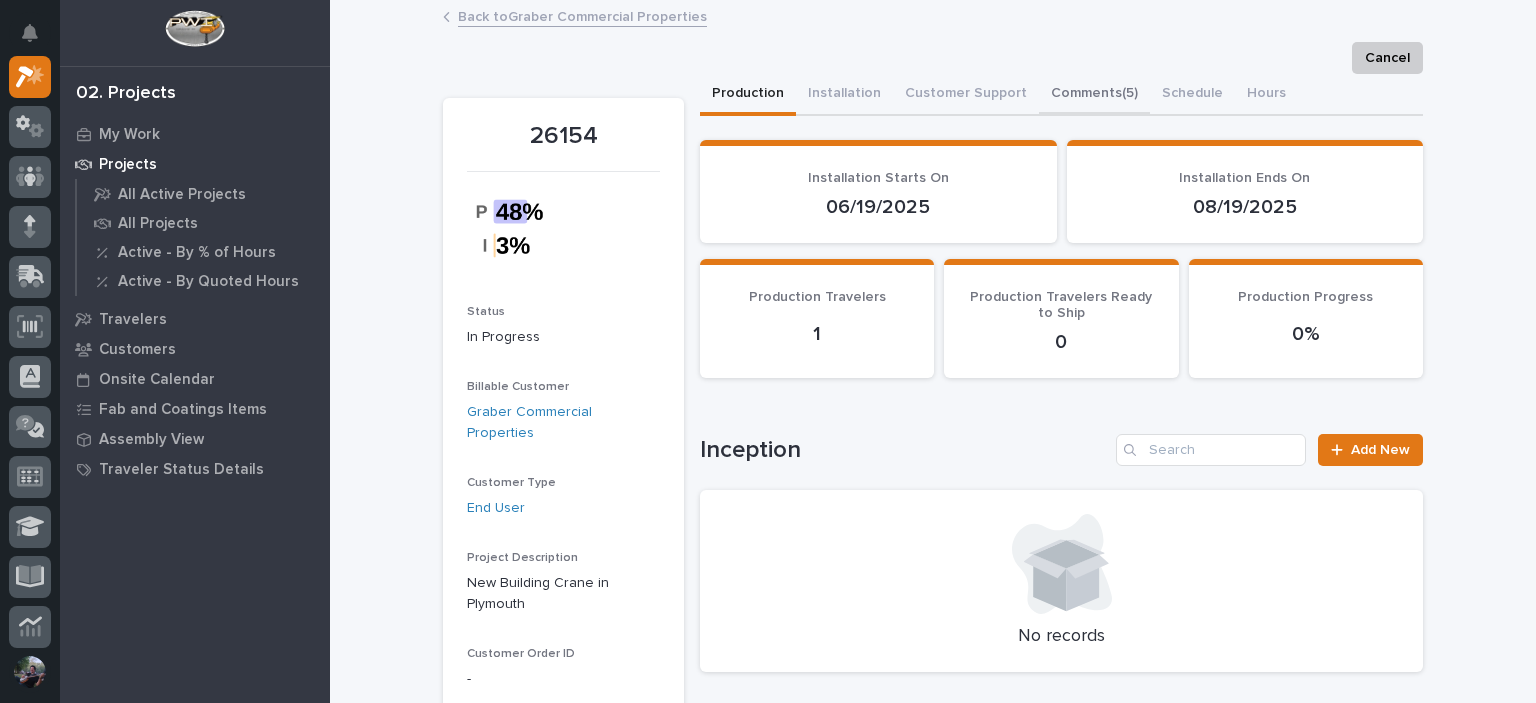 click on "Comments  (5)" at bounding box center [1094, 95] 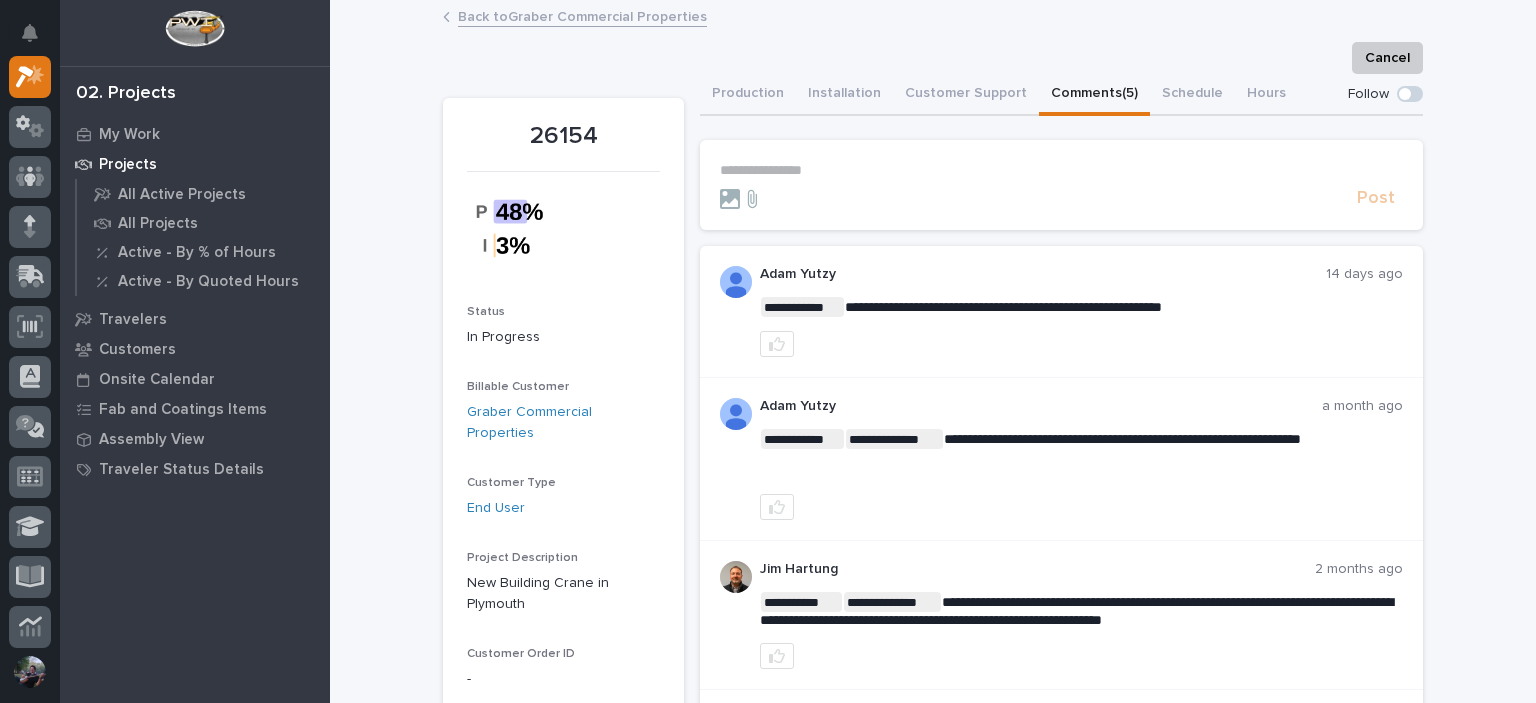 click on "**********" at bounding box center (1061, 170) 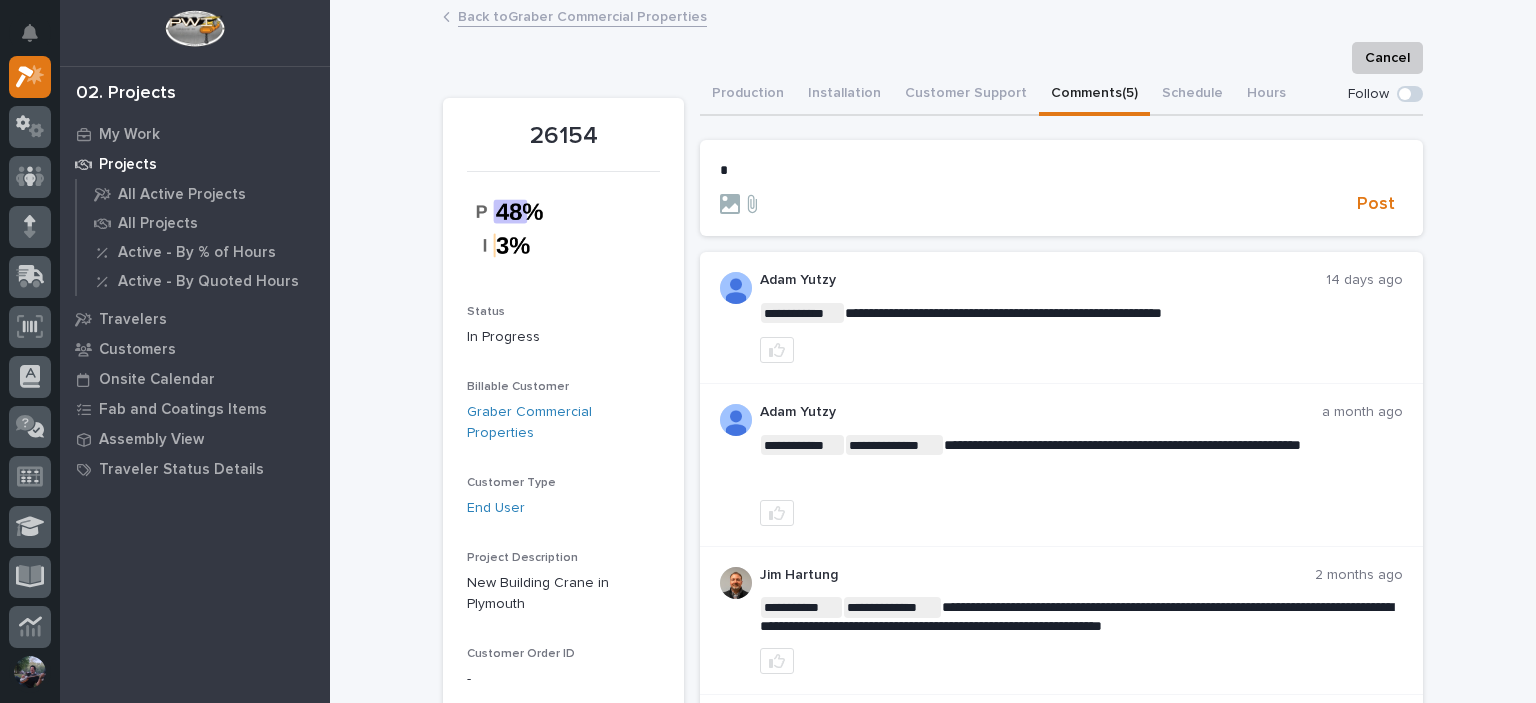 type 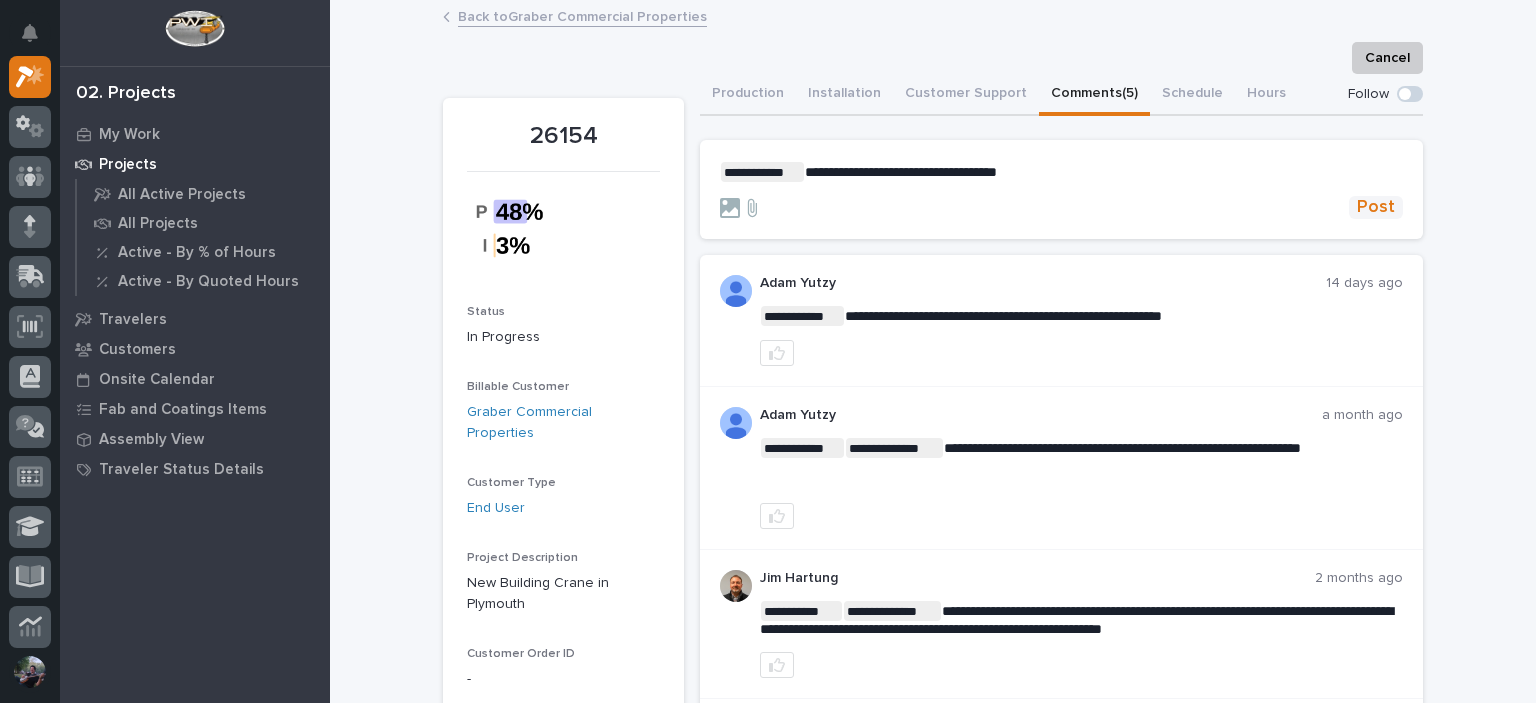 click on "Post" at bounding box center [1376, 207] 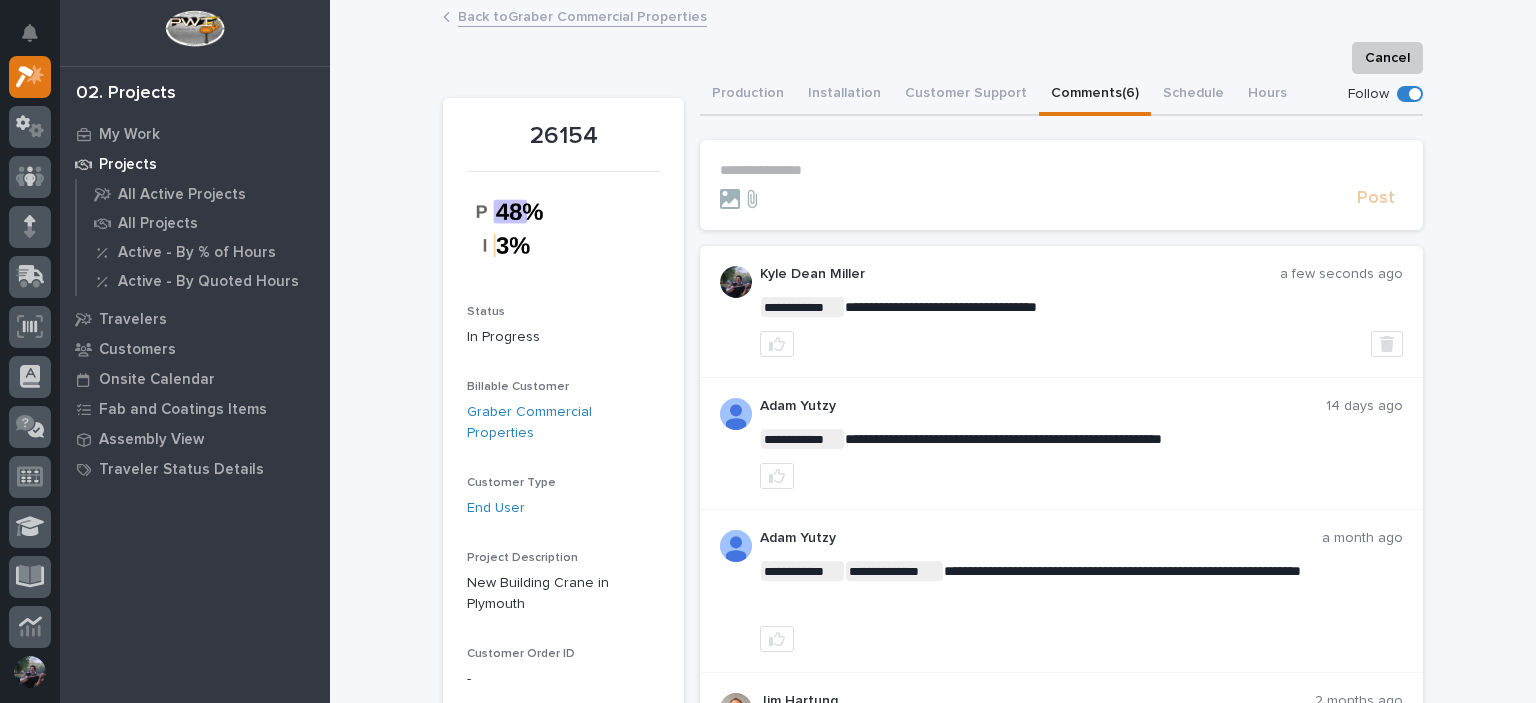 click on "Back to  Graber Commercial Properties" at bounding box center (933, 18) 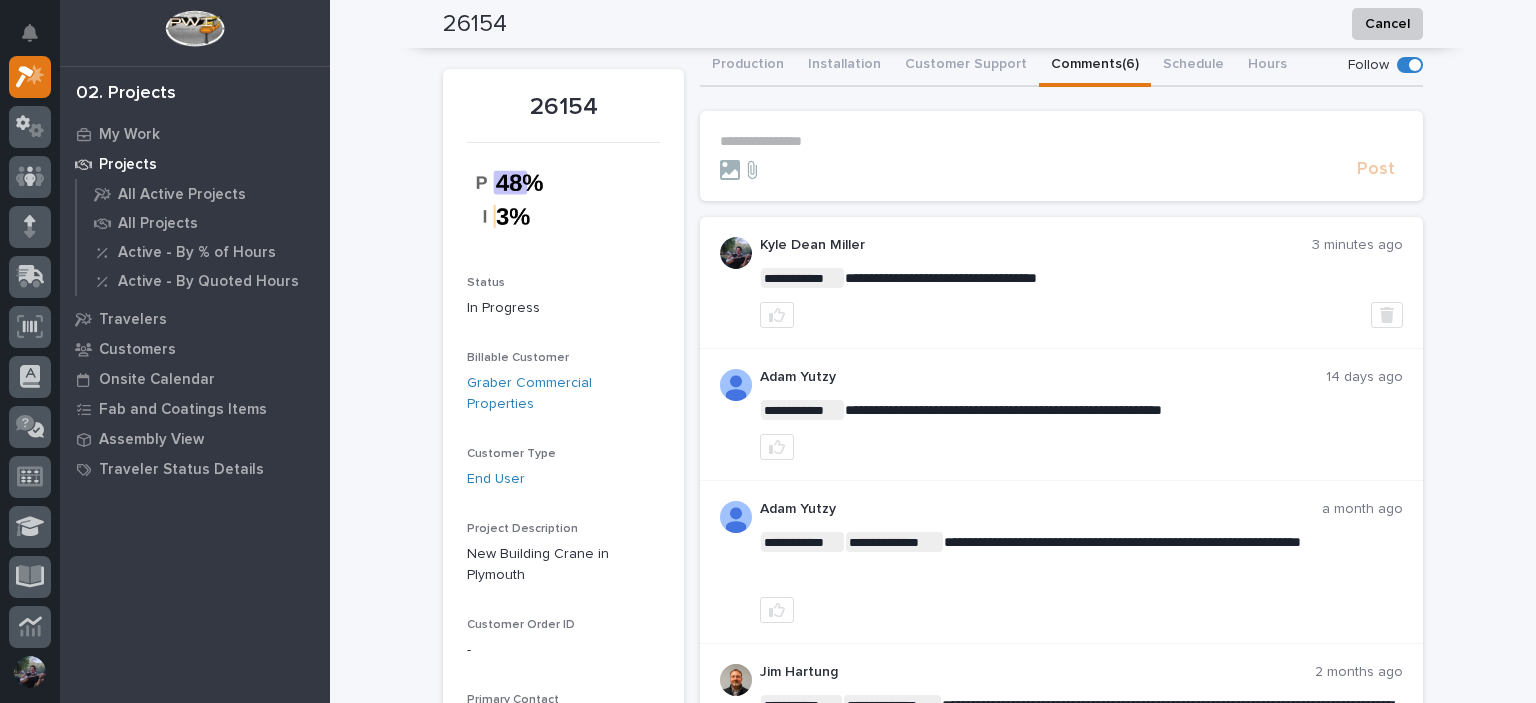 scroll, scrollTop: 0, scrollLeft: 0, axis: both 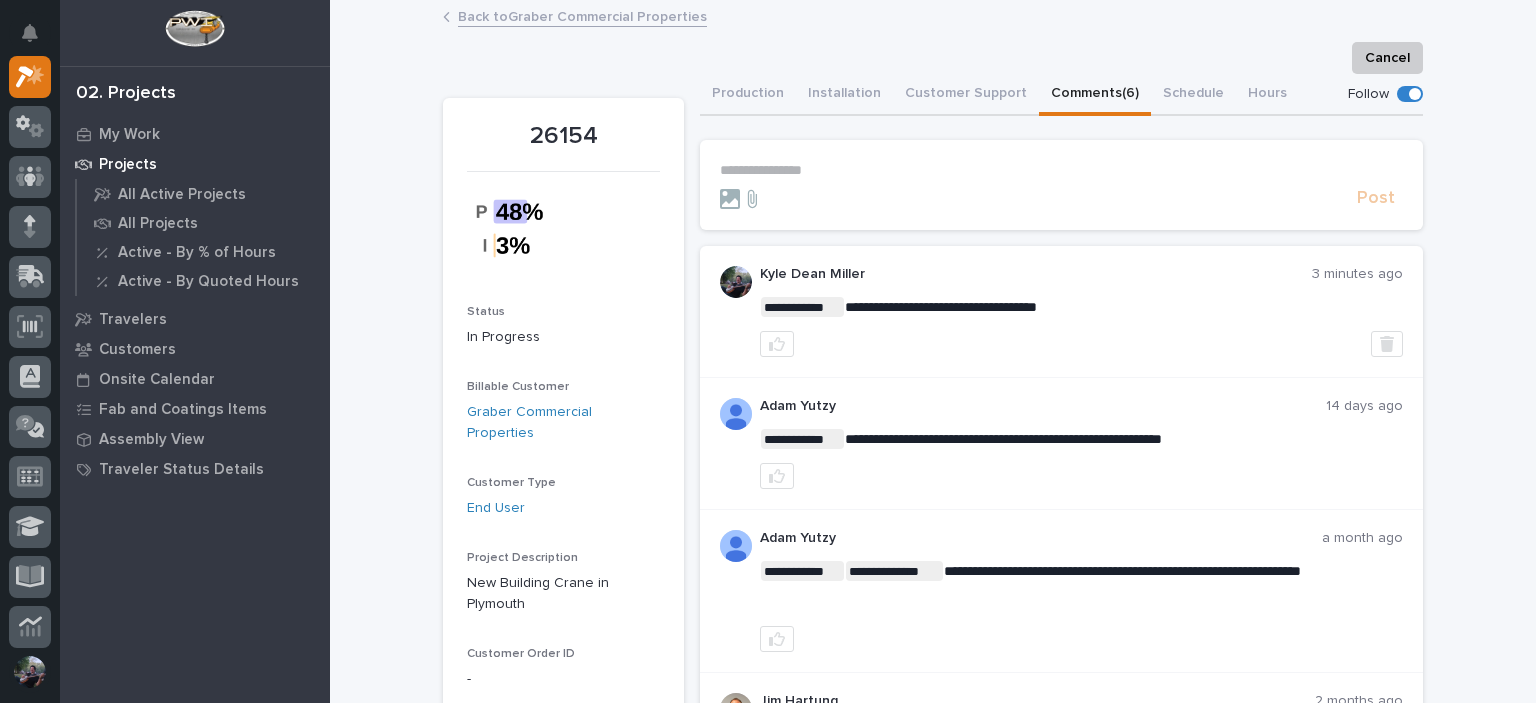 click on "Back to  Graber Commercial Properties" at bounding box center (582, 15) 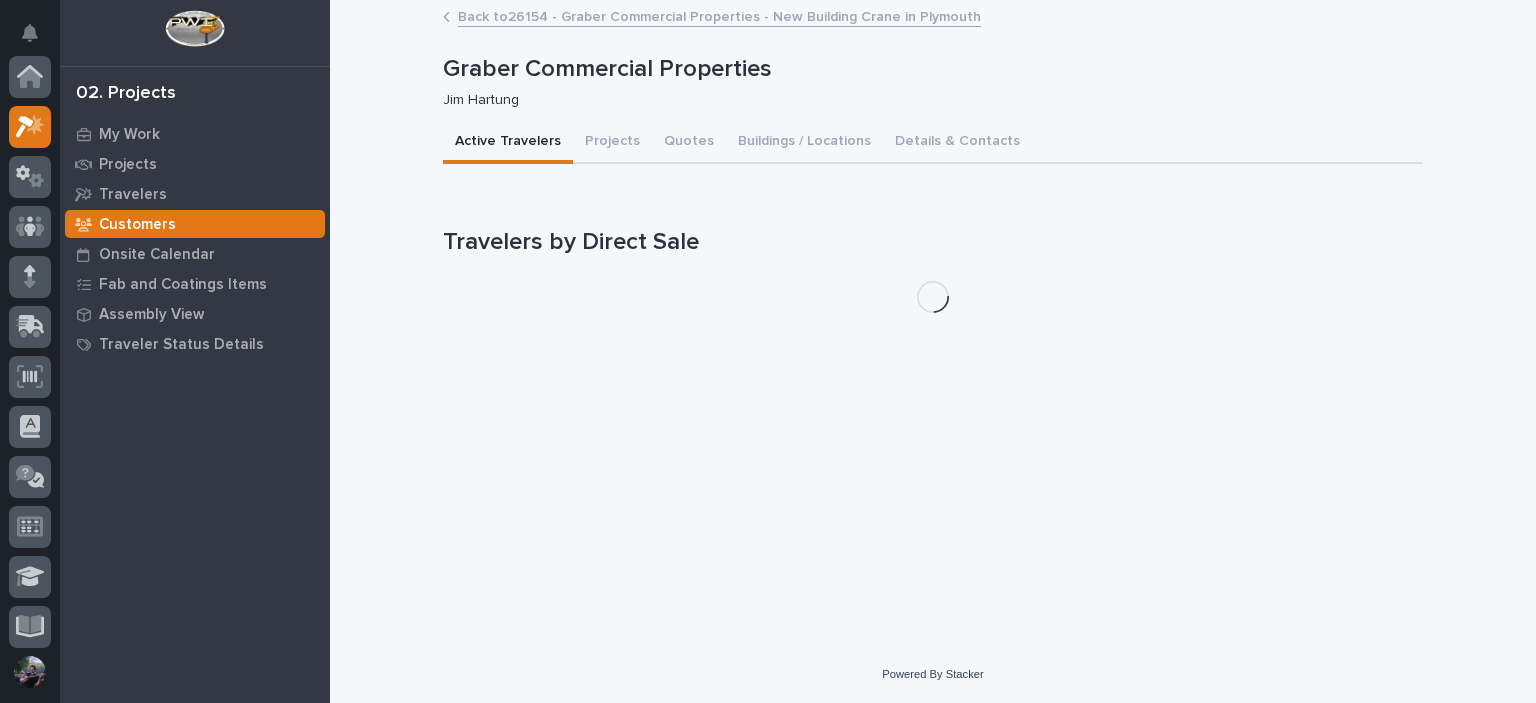 scroll, scrollTop: 50, scrollLeft: 0, axis: vertical 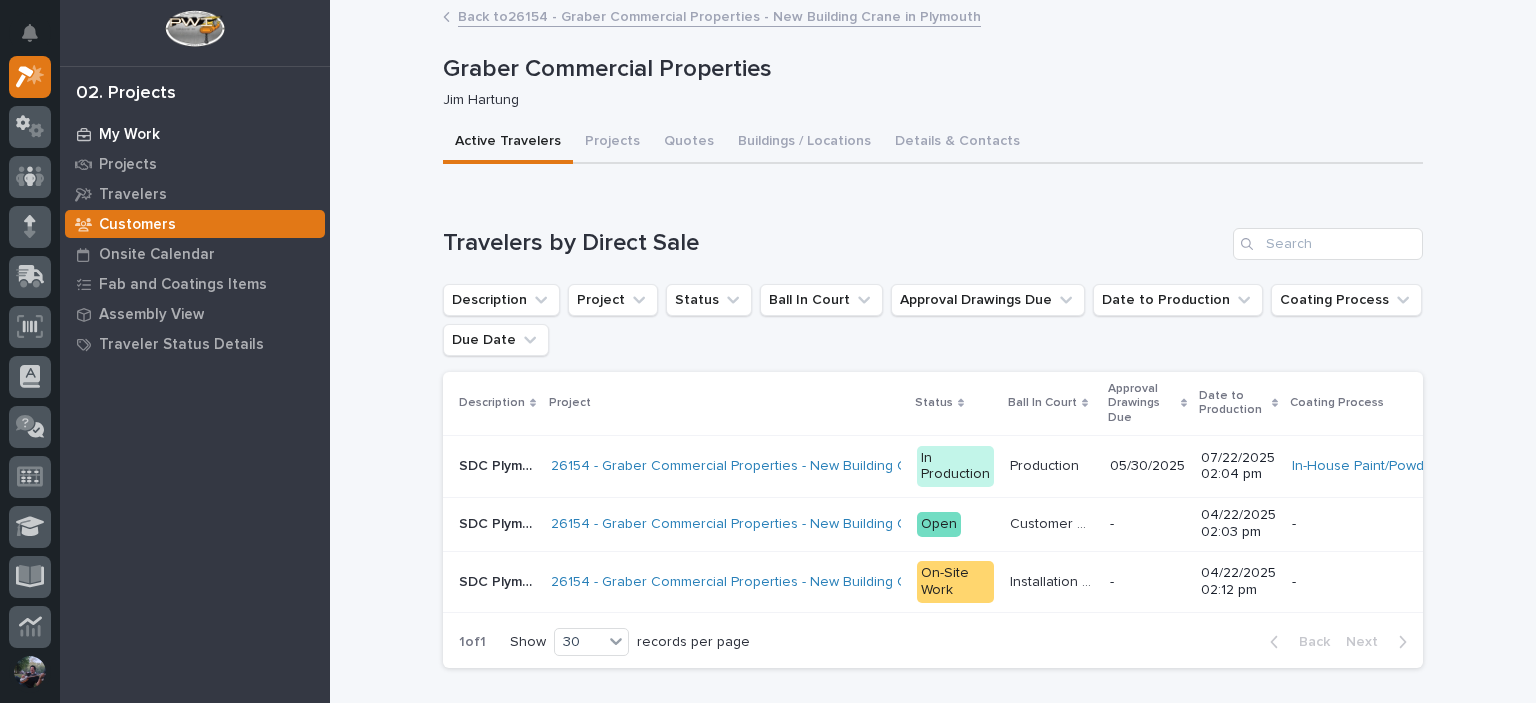 click on "My Work" at bounding box center (195, 134) 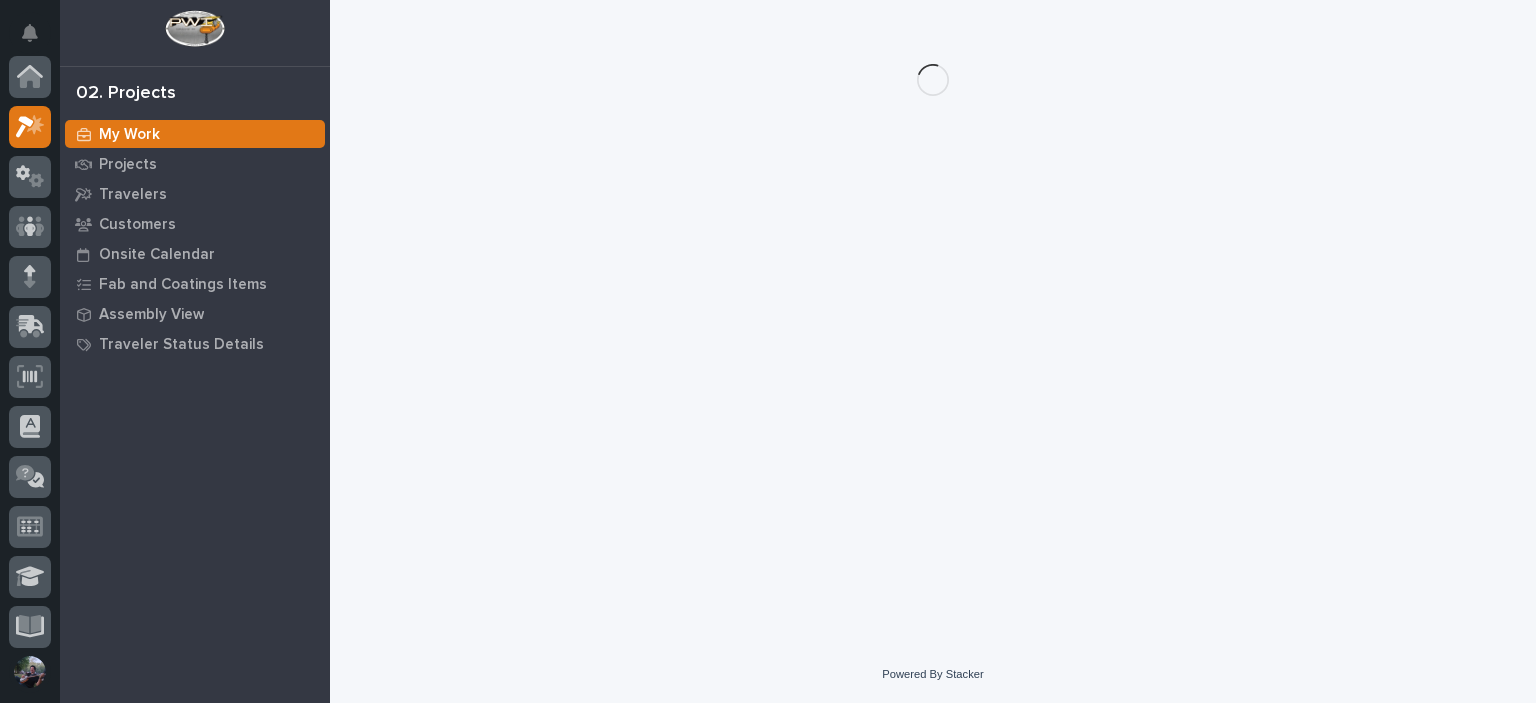 scroll, scrollTop: 50, scrollLeft: 0, axis: vertical 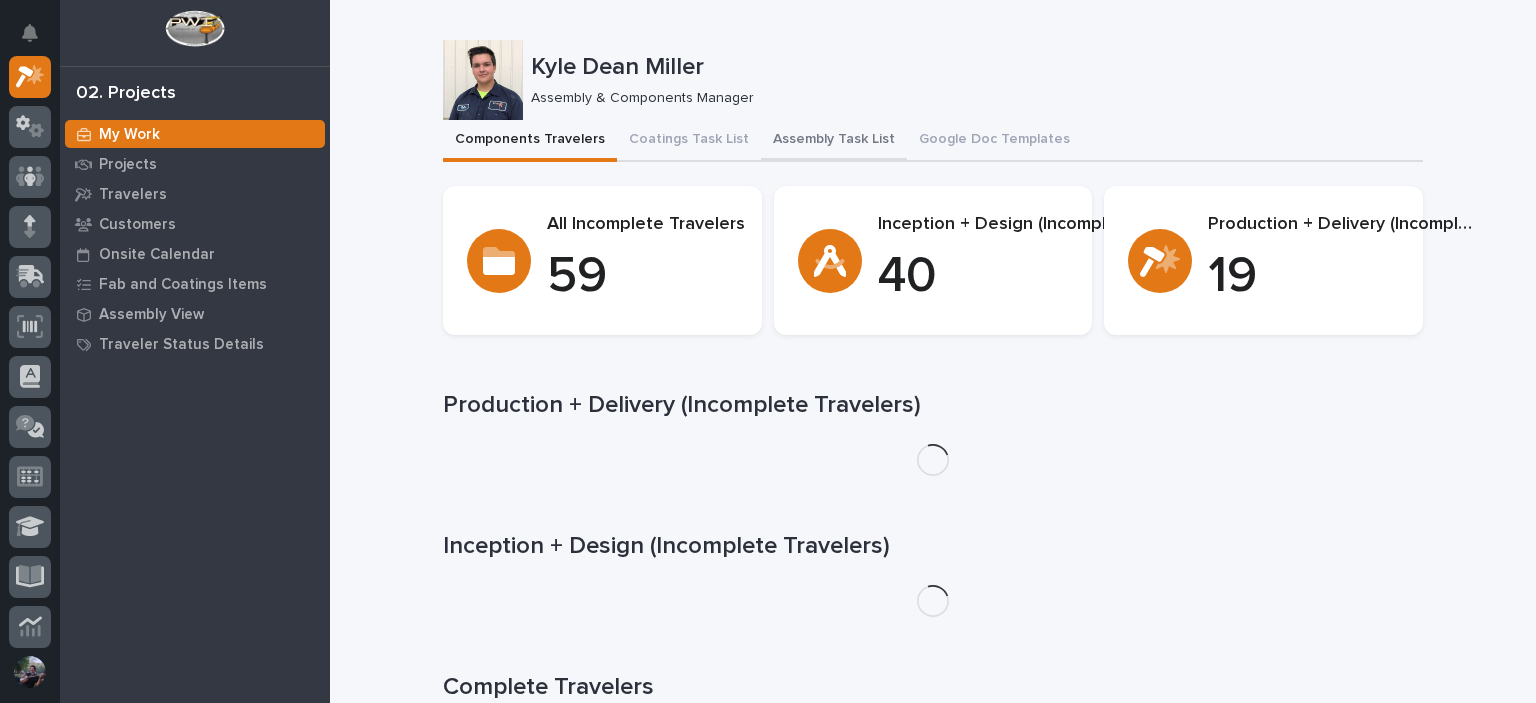 click on "Assembly Task List" at bounding box center (834, 141) 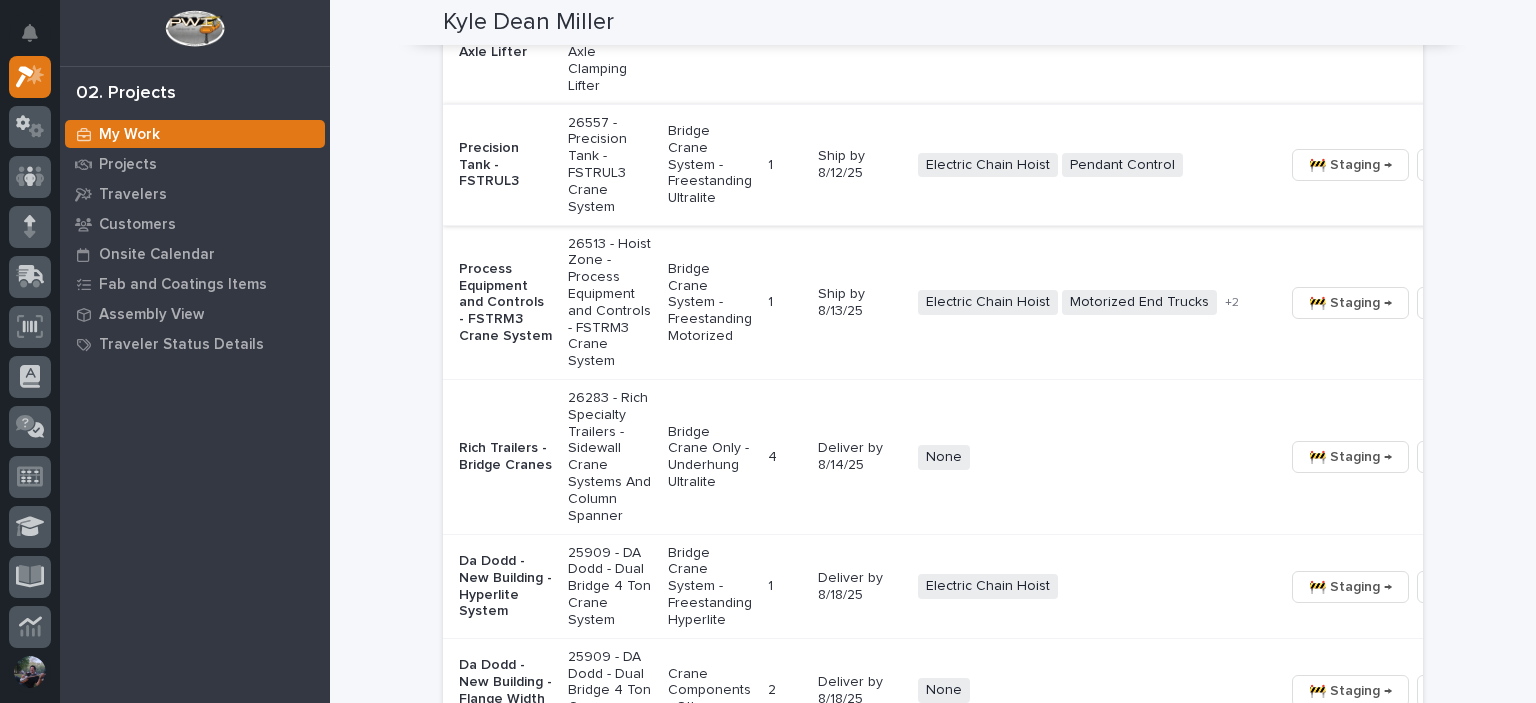 scroll, scrollTop: 1600, scrollLeft: 0, axis: vertical 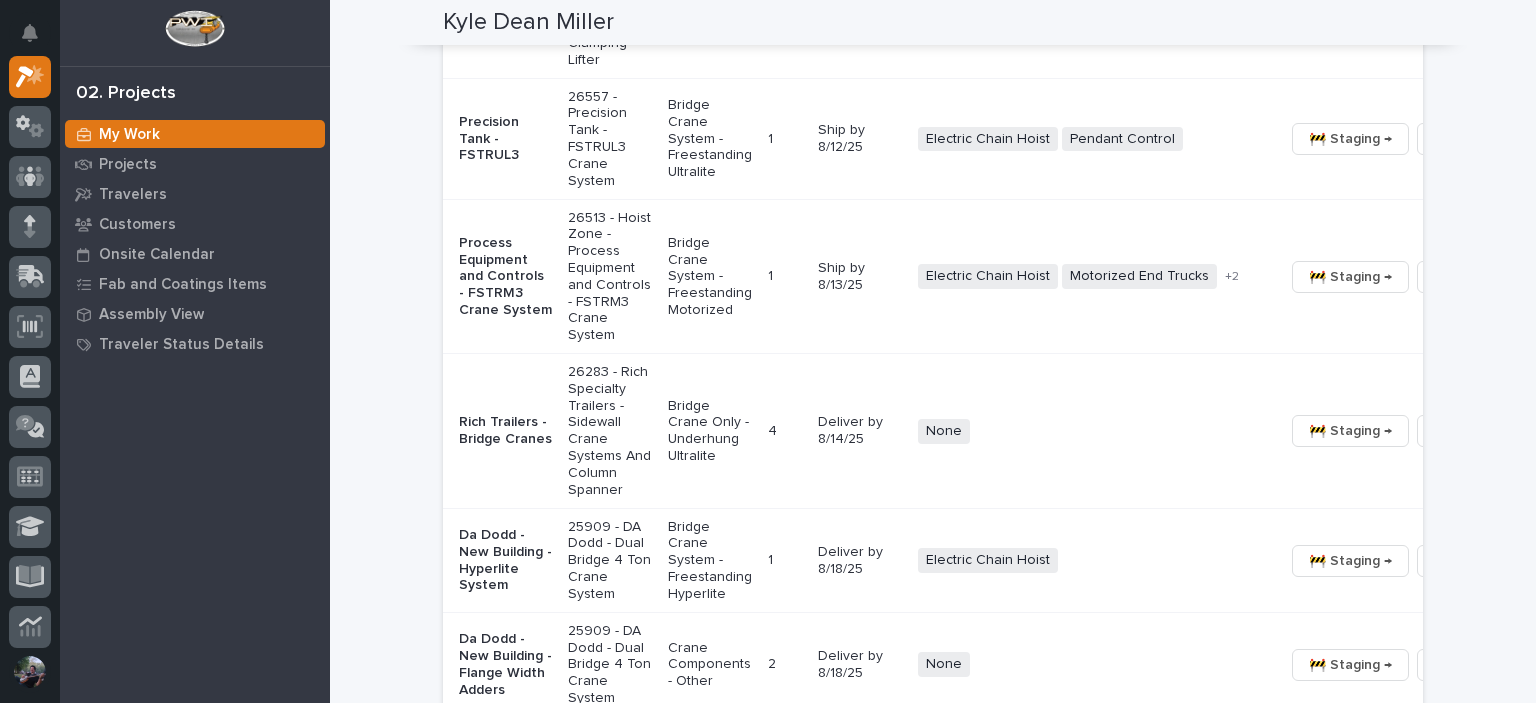 click on "Loading... Saving… Loading... Saving… Kyle Dean Miller Kyle Dean Miller Assembly & Components Manager Sorry, there was an error saving your record. Please try again. Please fill out the required fields below. Components Travelers Coatings Task List Assembly Task List Google Doc Templates Can't display tree at index  25 Can't display tree at index  11 Loading... Saving… Loading... Saving… Loading... Saving… Crane Kits Project Coordinator Work Location(s) Coating Process Description Project Item Type Item QTY Coating Process Deadline Electrical Components Hardware Status Belmont - Crane Kit 26395 - Belmont Trailers - Crane Kit Bridge Crane Kit 1 1   In-House Paint/Powder   Ship by 9/1/25 Electric Chain Hoist Motorized End Trucks Radio Control + 0 Not Pulled 🚧 Staging → 📦 Ready to Ship → 🔩 Hardware 1  of  1 Show 30 records per page Back Next Loading... Saving… Hoist and Trolley Components Name Company Contact Payment Status Shipping Reqeusts Status (from Shipping Reqeusts) HZ 43729" at bounding box center [933, 2473] 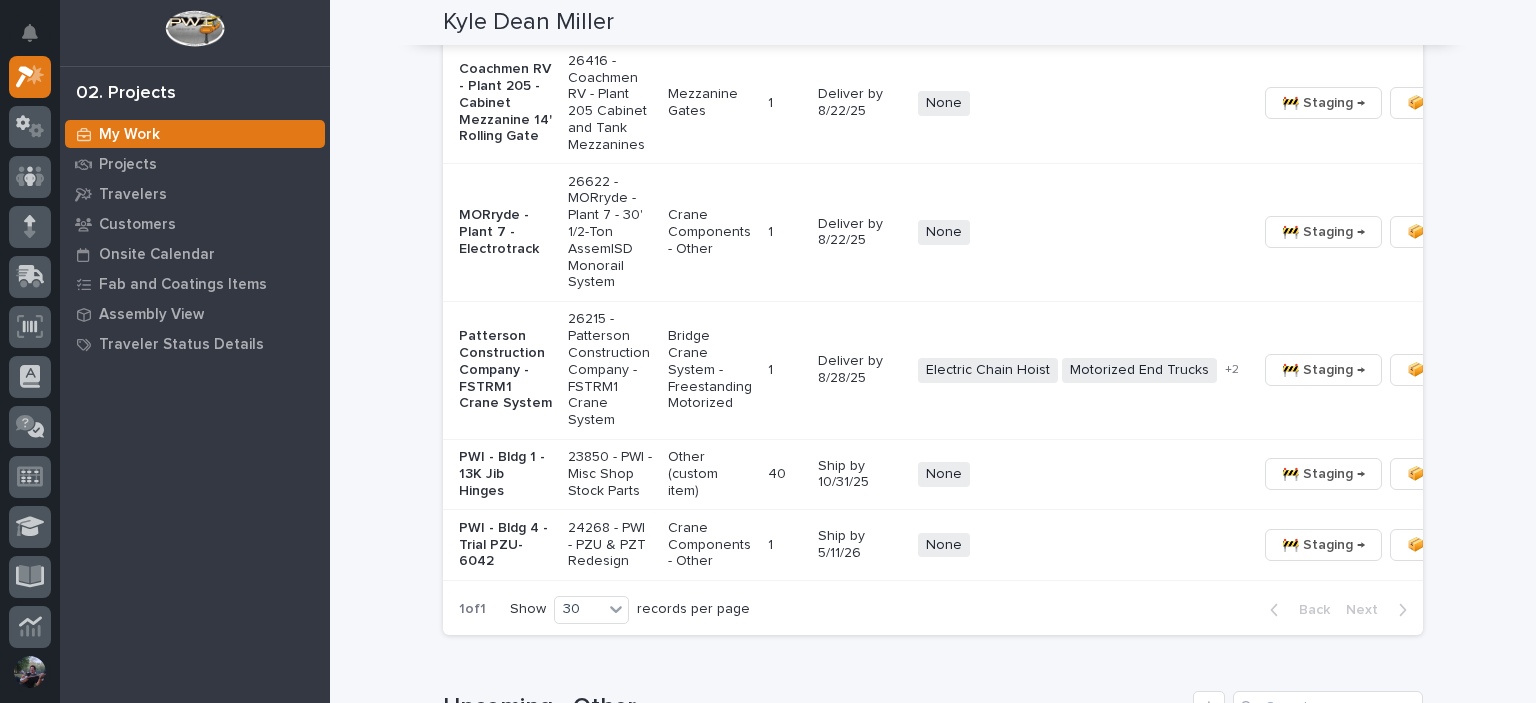 scroll, scrollTop: 2600, scrollLeft: 0, axis: vertical 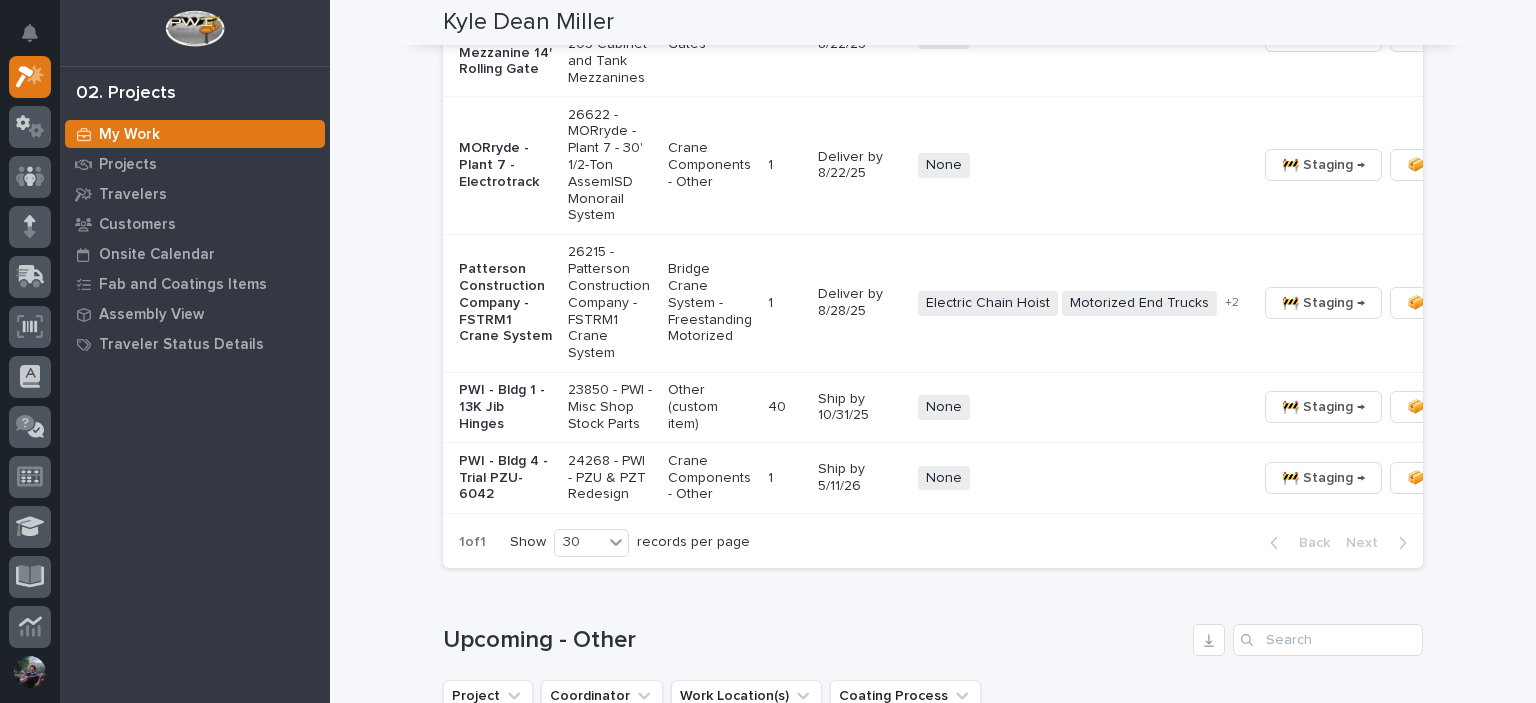 click on "Bridge Crane System - Freestanding Motorized" at bounding box center (710, 303) 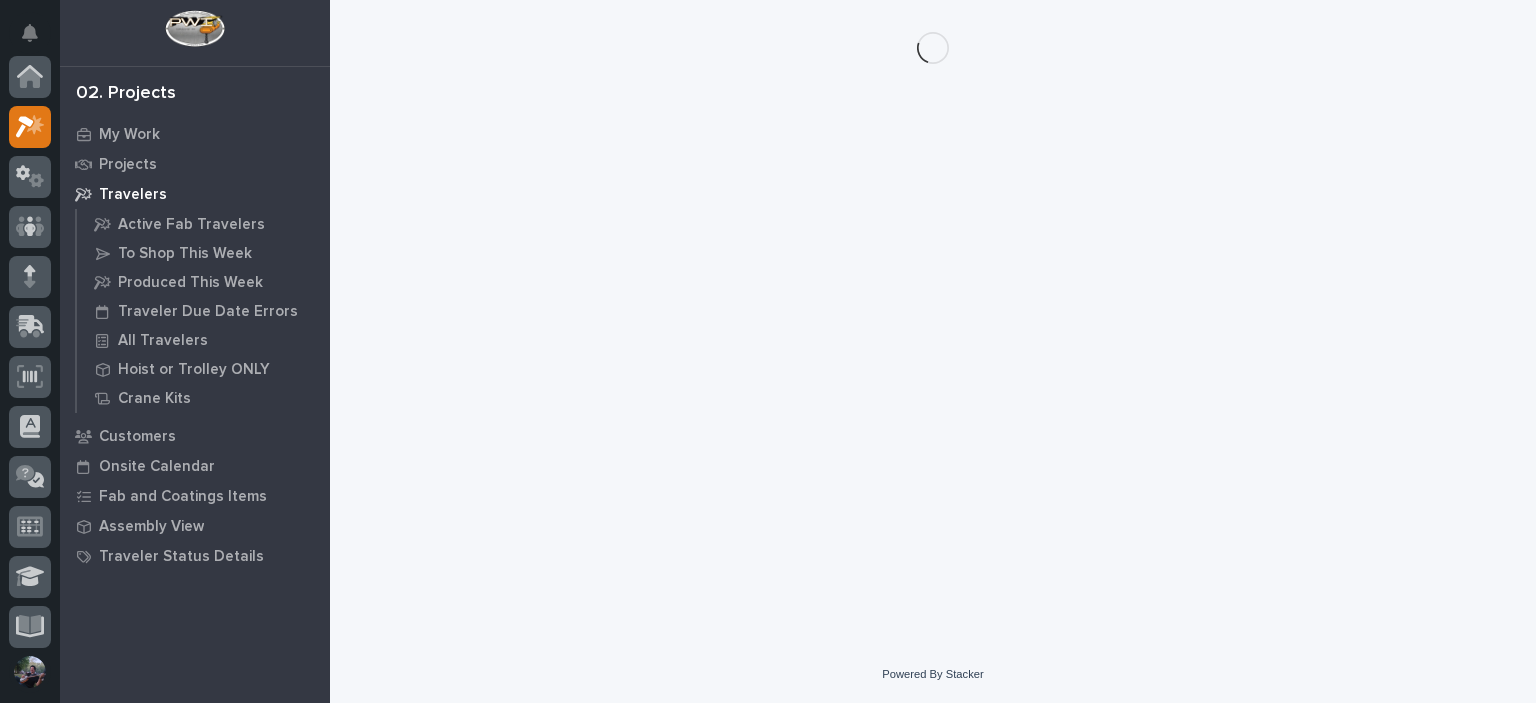 scroll, scrollTop: 0, scrollLeft: 0, axis: both 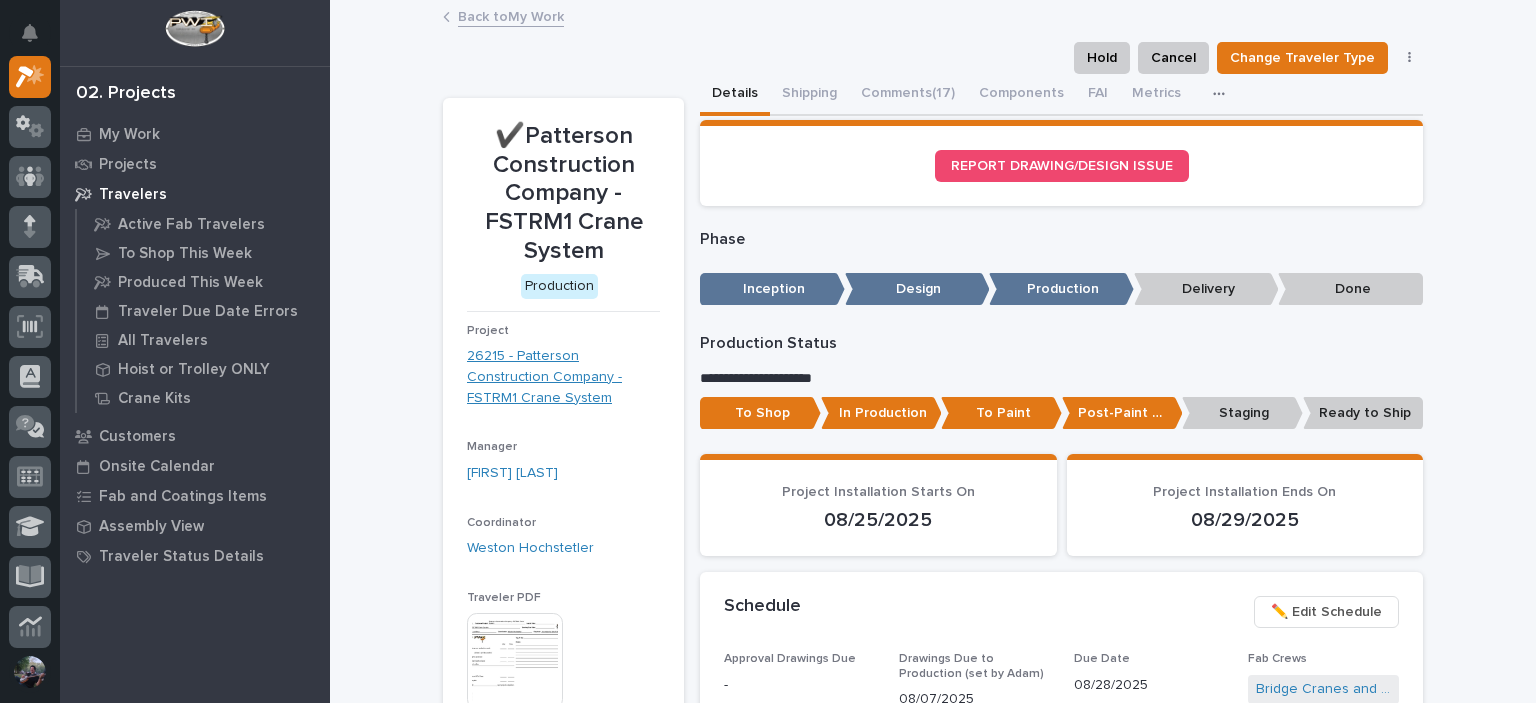 click on "26215 - Patterson Construction Company - FSTRM1 Crane System" at bounding box center (563, 377) 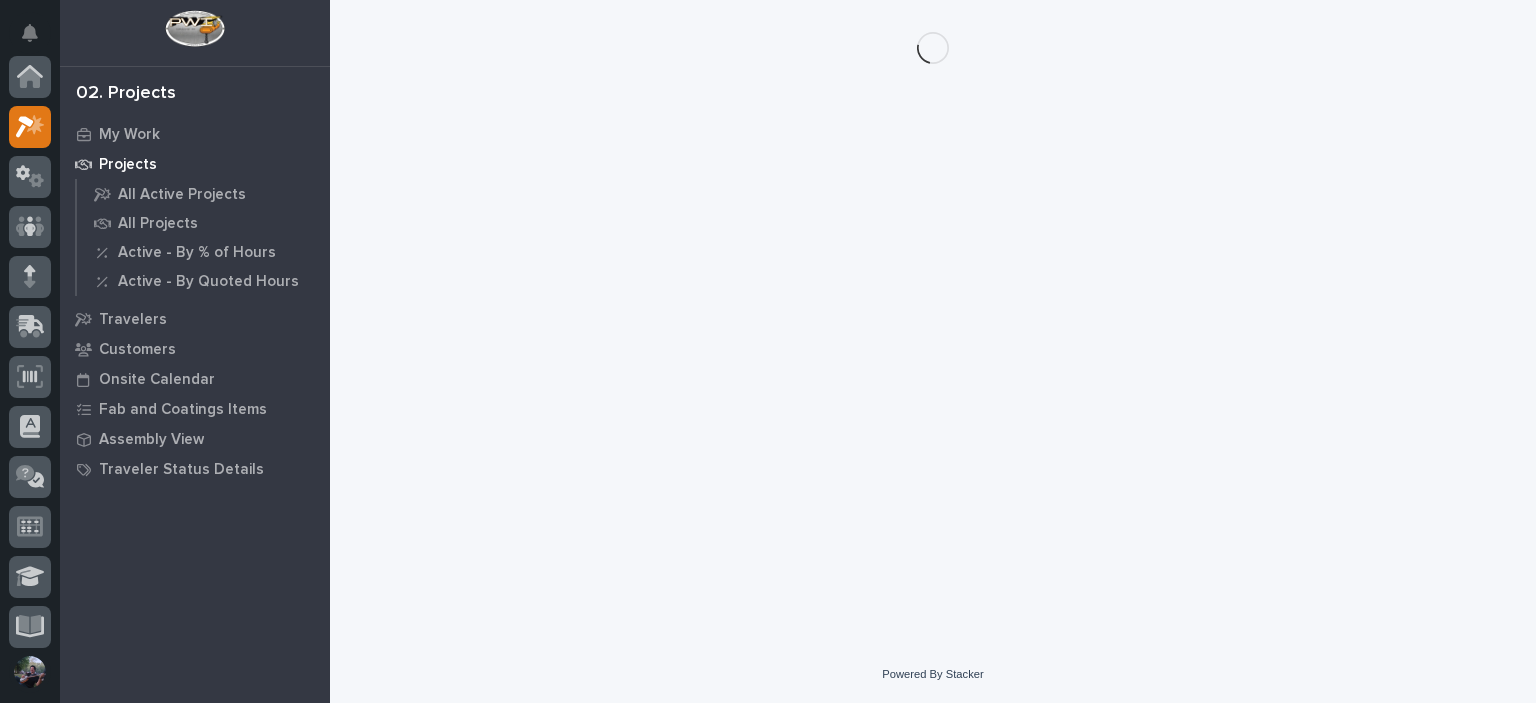 scroll, scrollTop: 50, scrollLeft: 0, axis: vertical 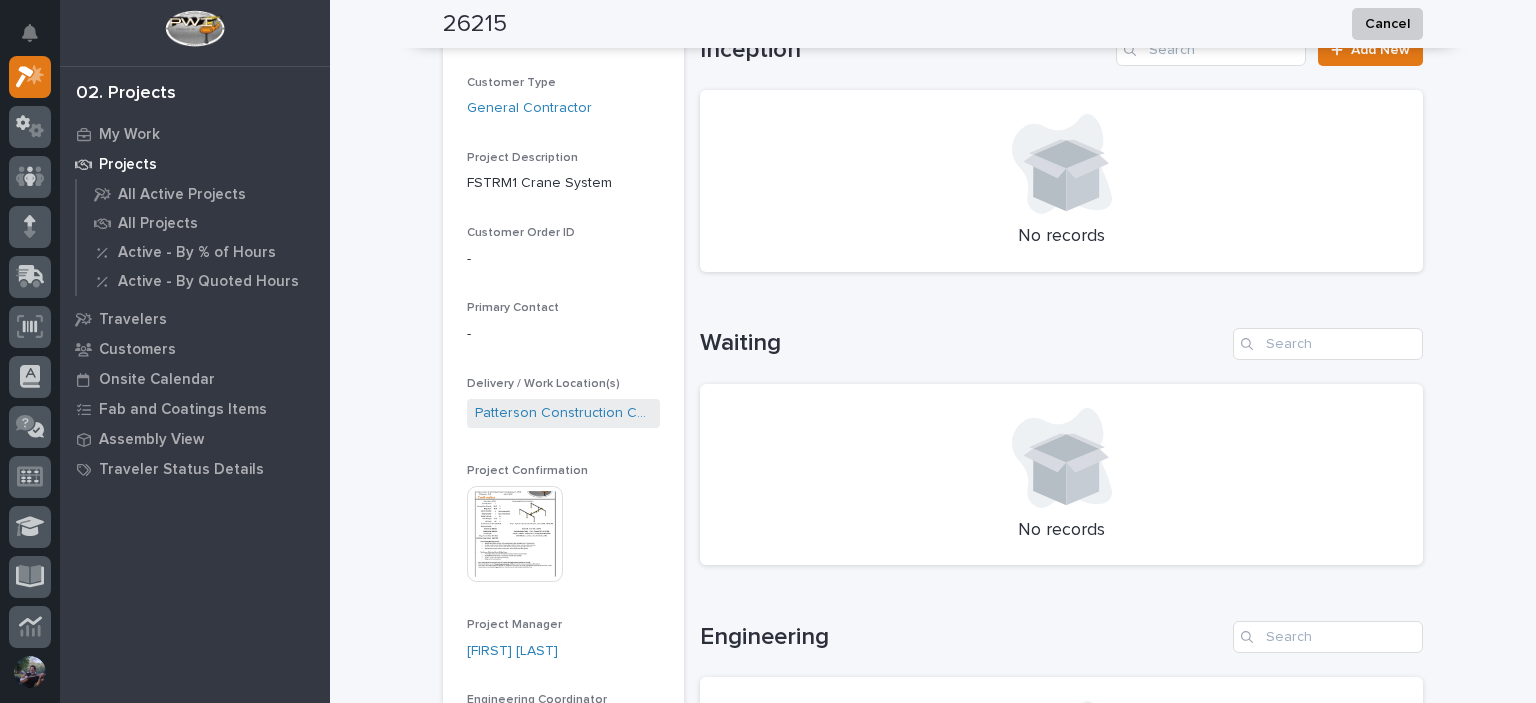 click at bounding box center [515, 534] 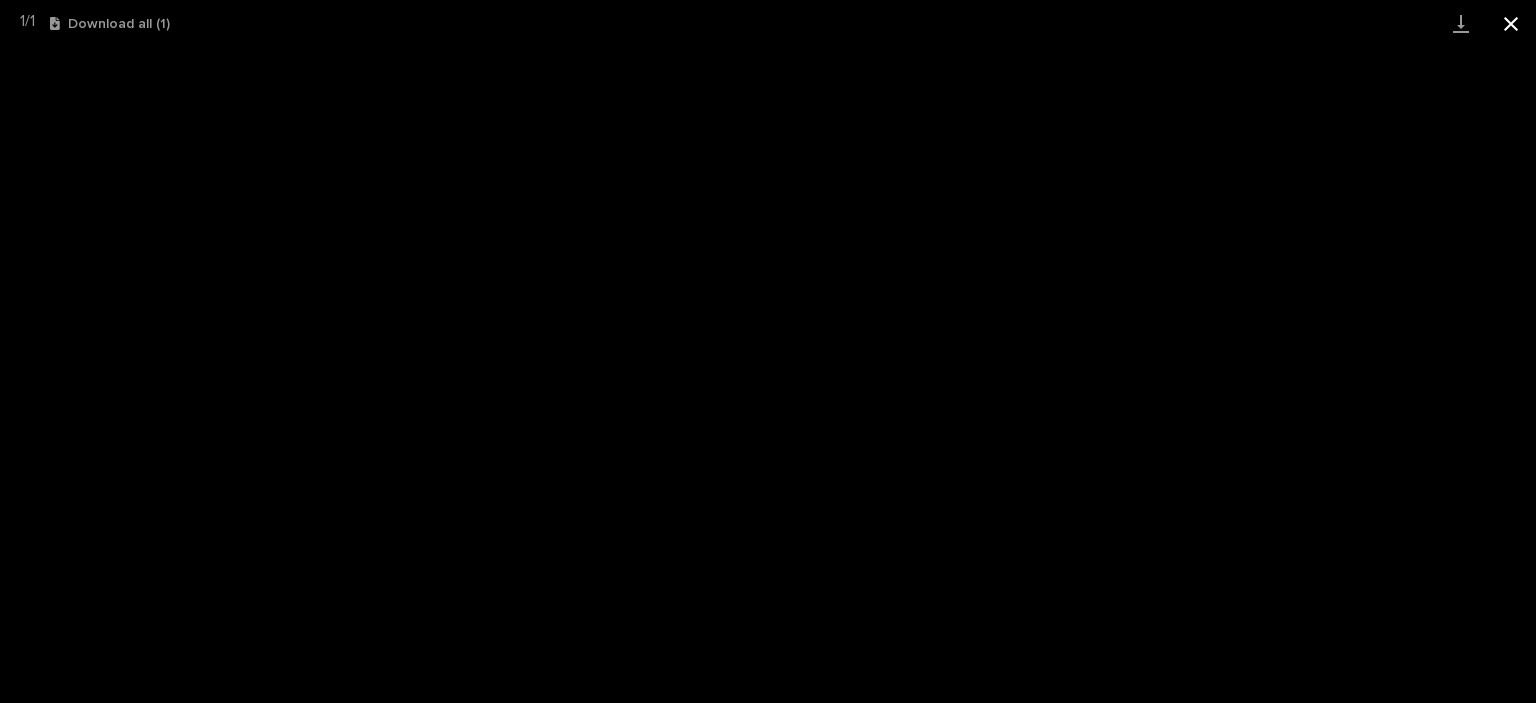 click at bounding box center (1511, 23) 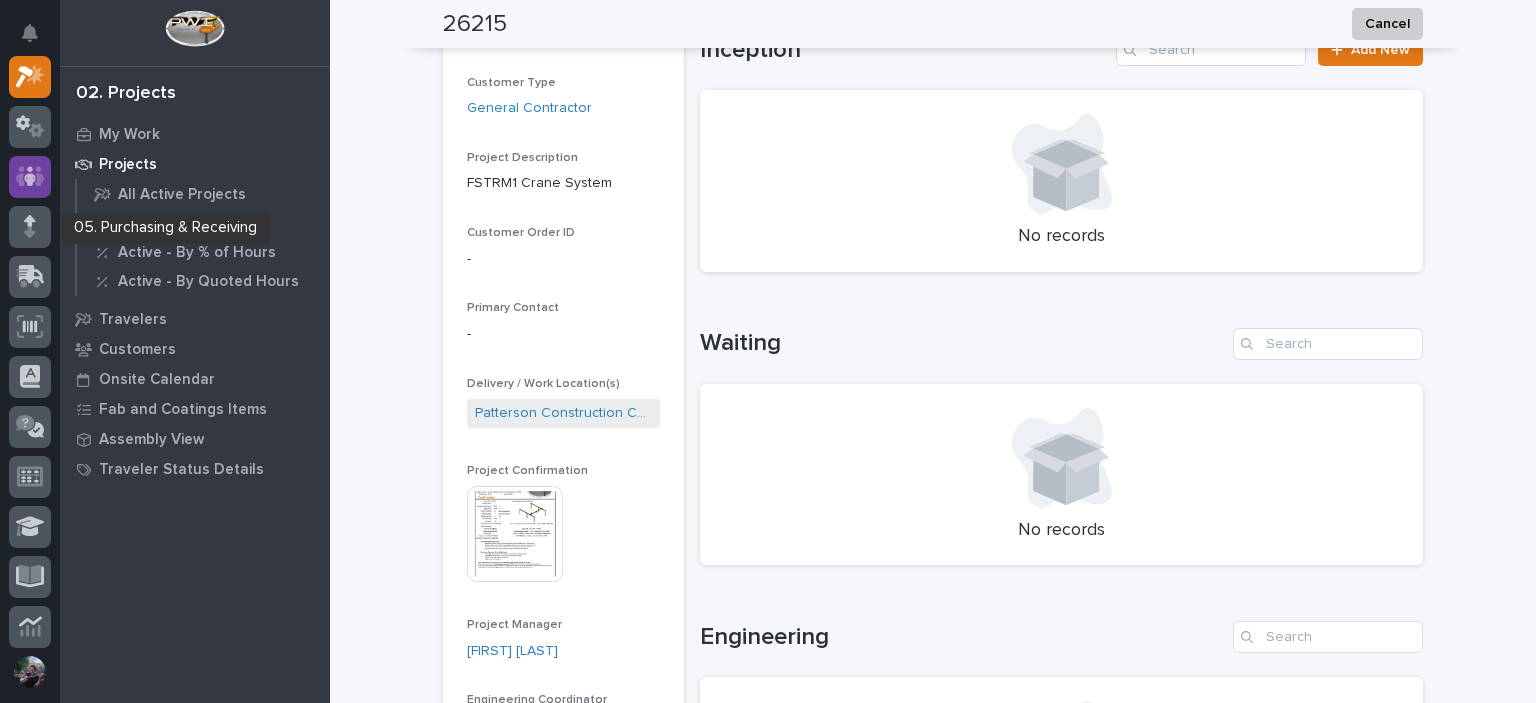 click 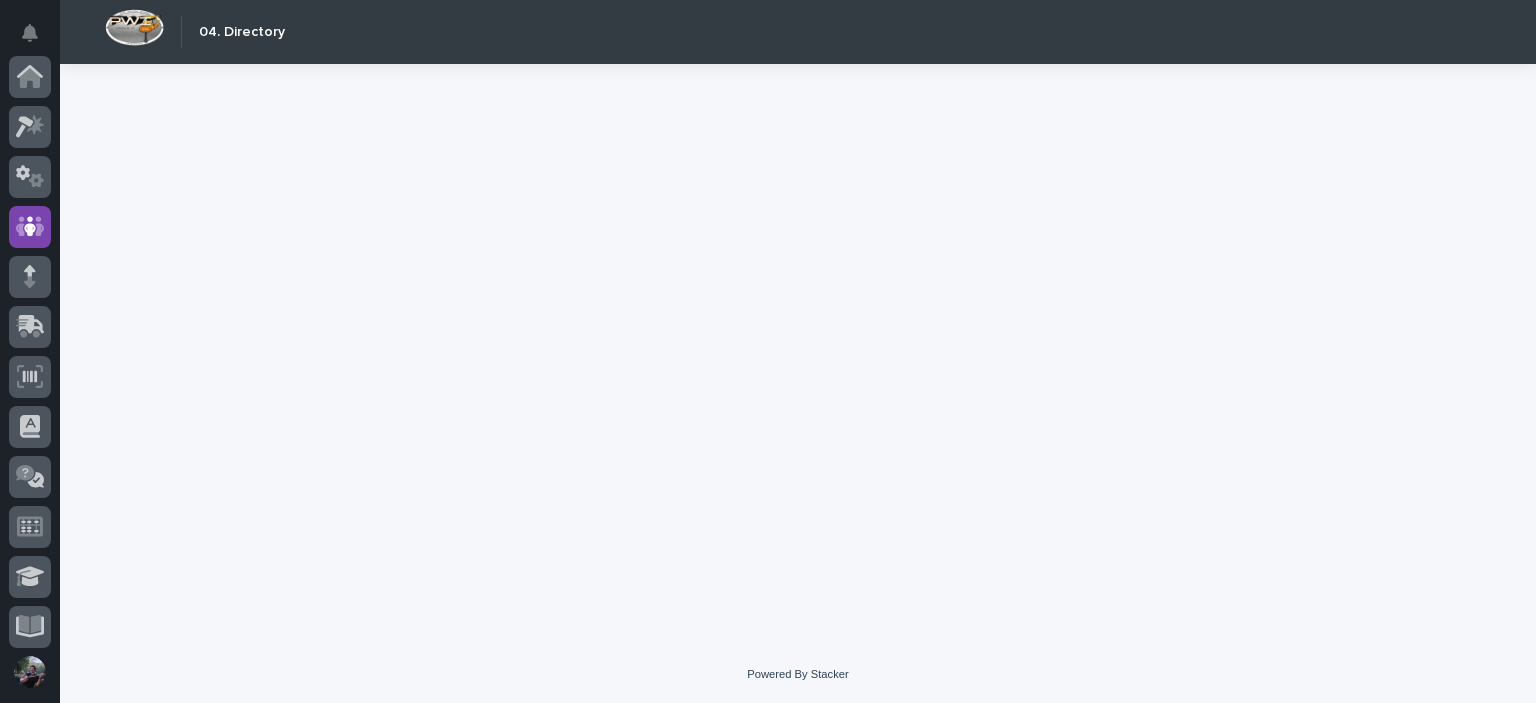 scroll, scrollTop: 0, scrollLeft: 0, axis: both 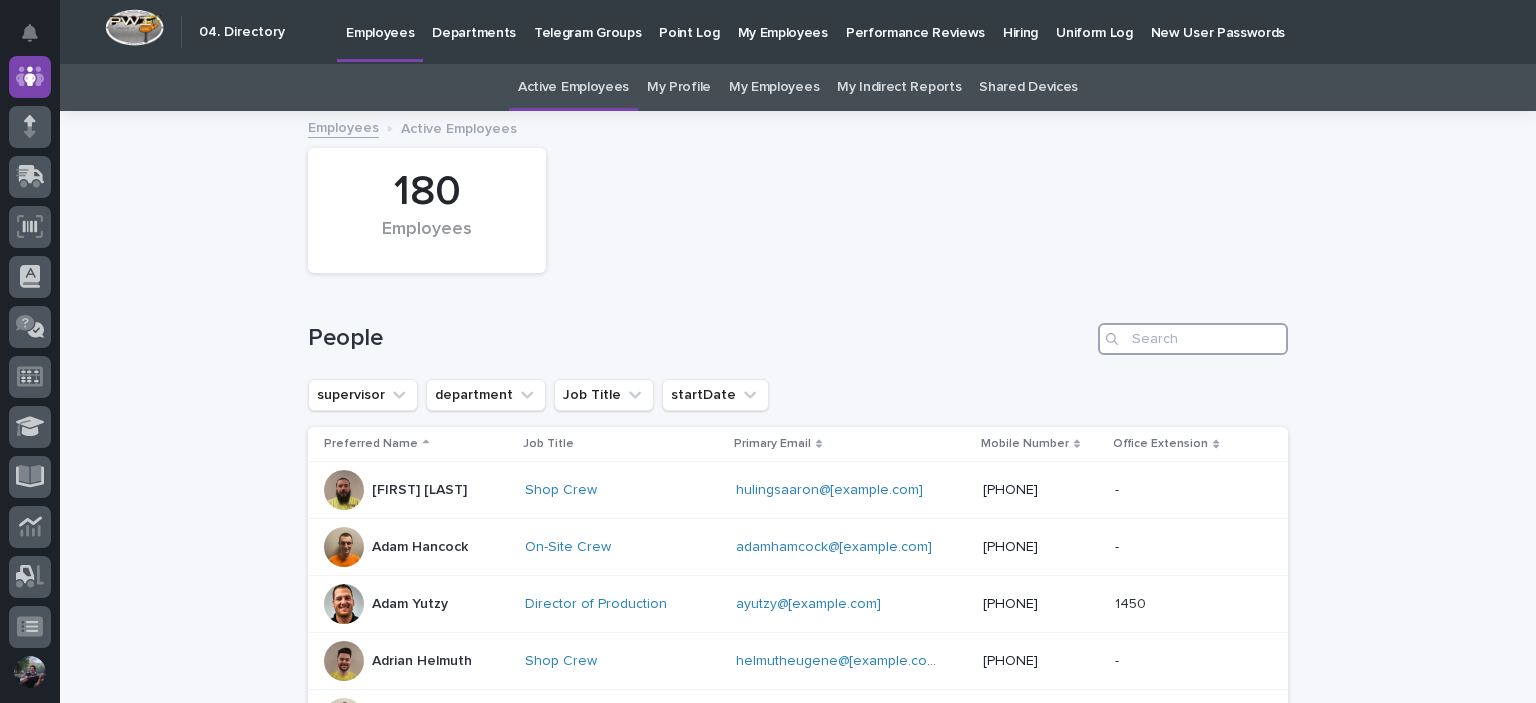 click at bounding box center [1193, 339] 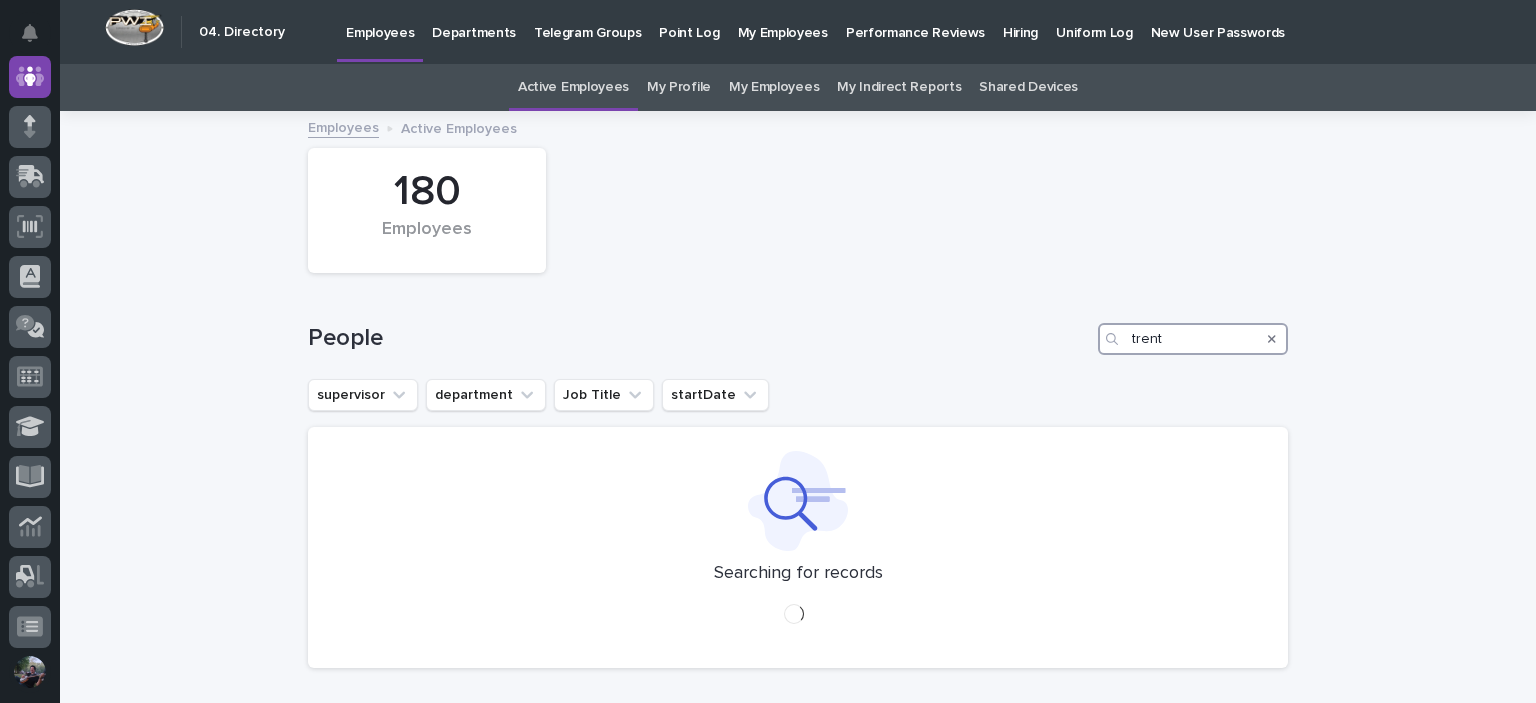 scroll, scrollTop: 42, scrollLeft: 0, axis: vertical 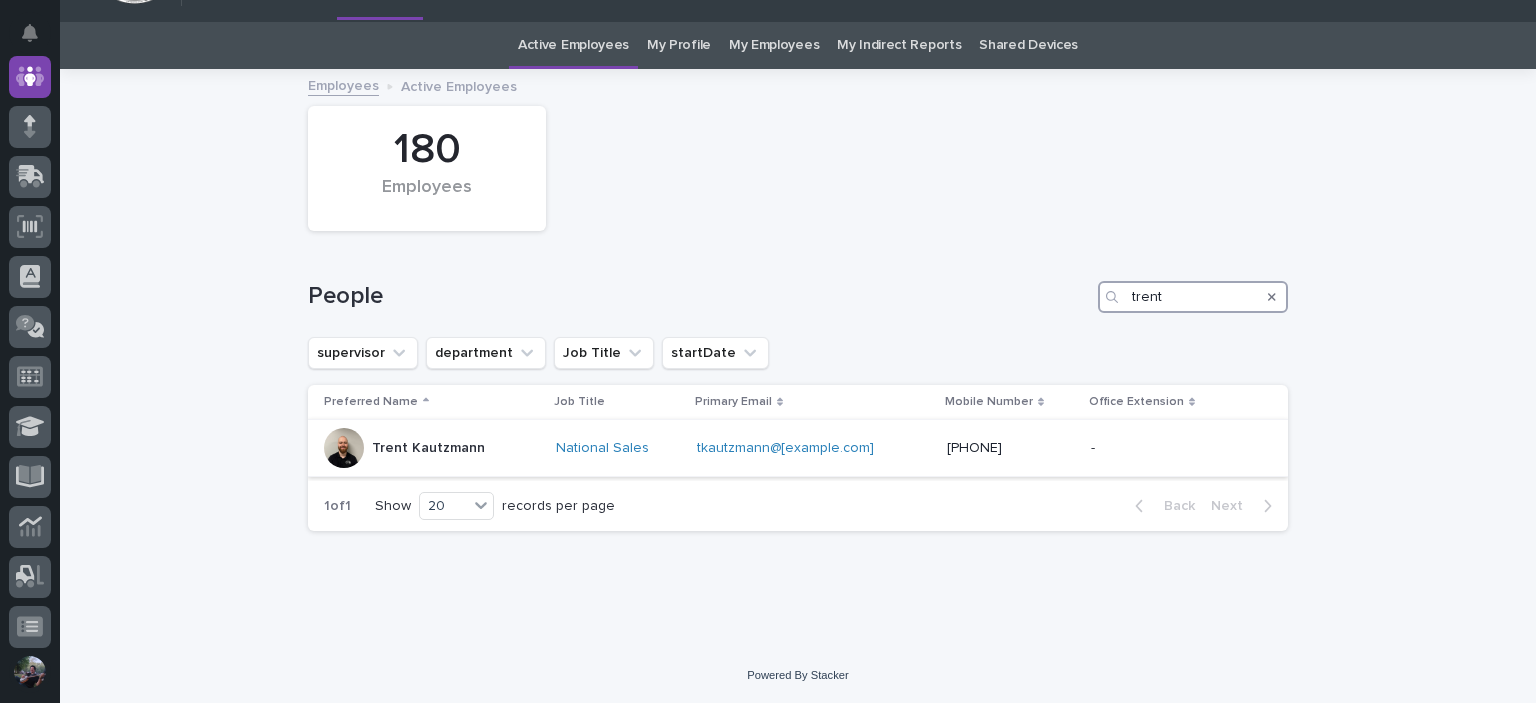 type on "trent" 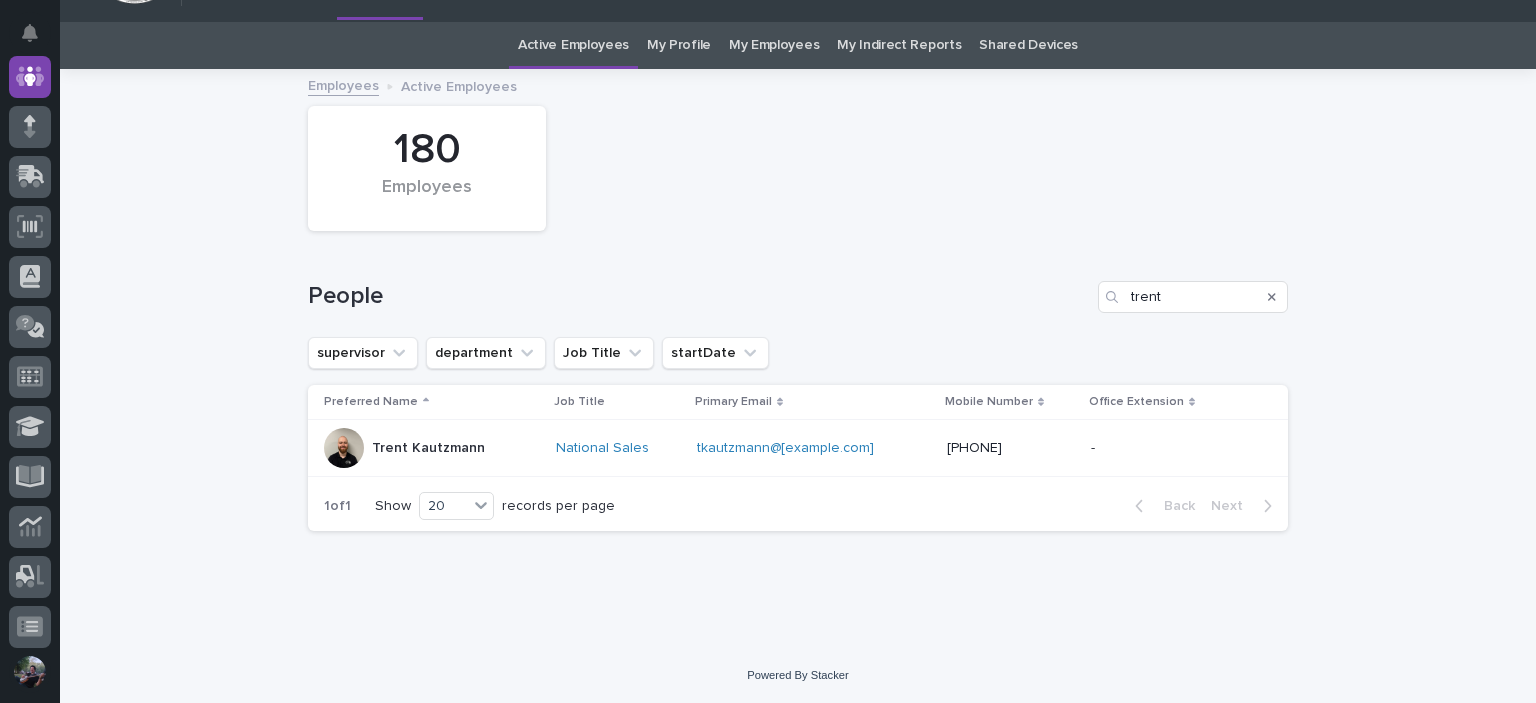 click at bounding box center [1141, 448] 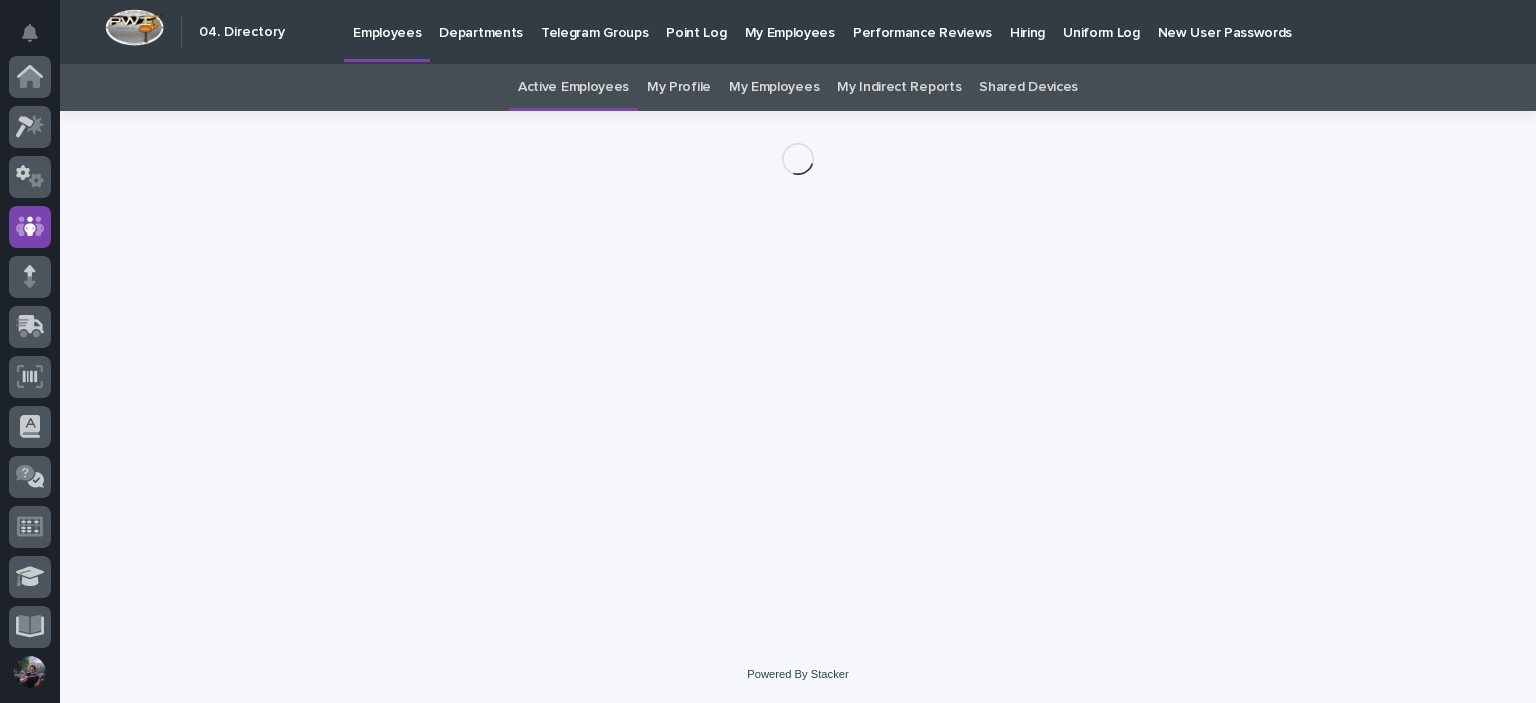 scroll, scrollTop: 150, scrollLeft: 0, axis: vertical 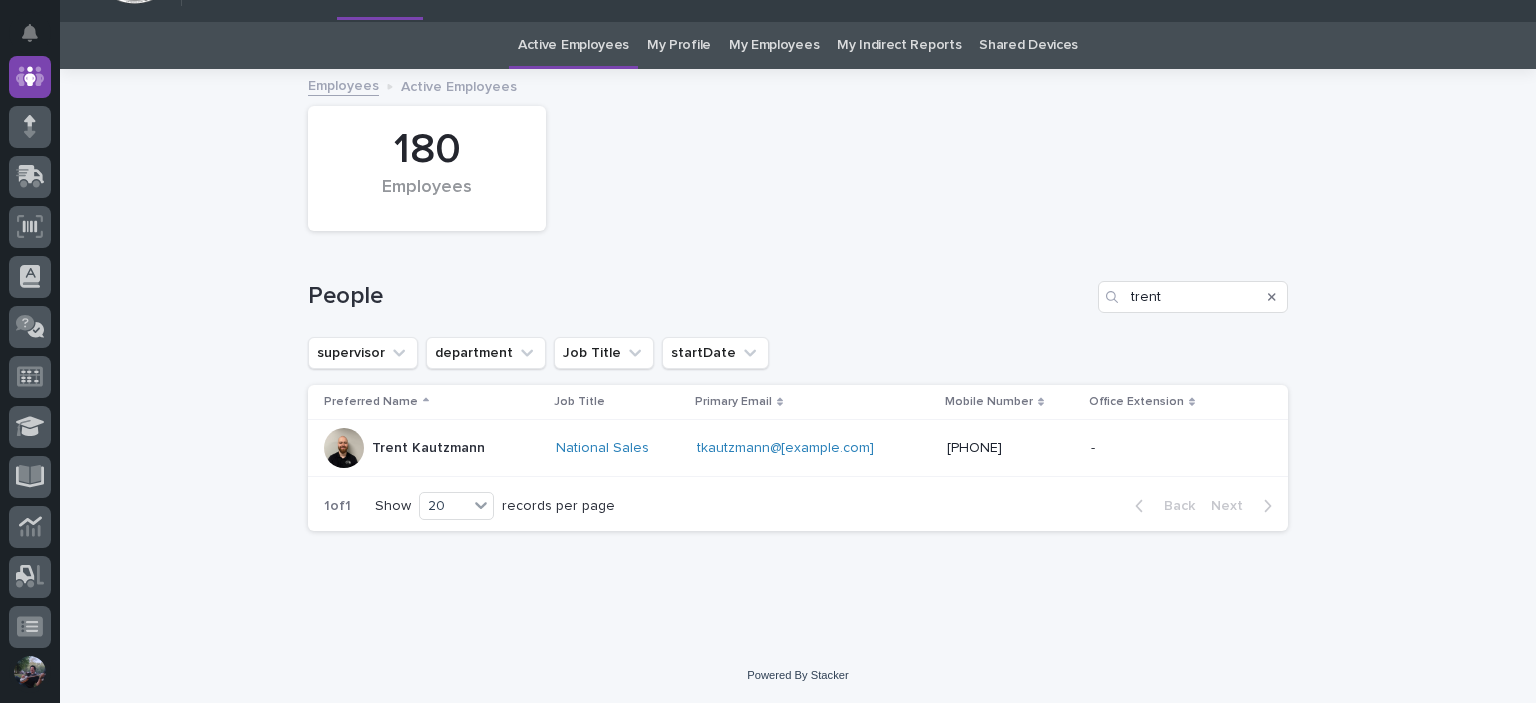 click on "(574) 361-7069" at bounding box center [1011, 448] 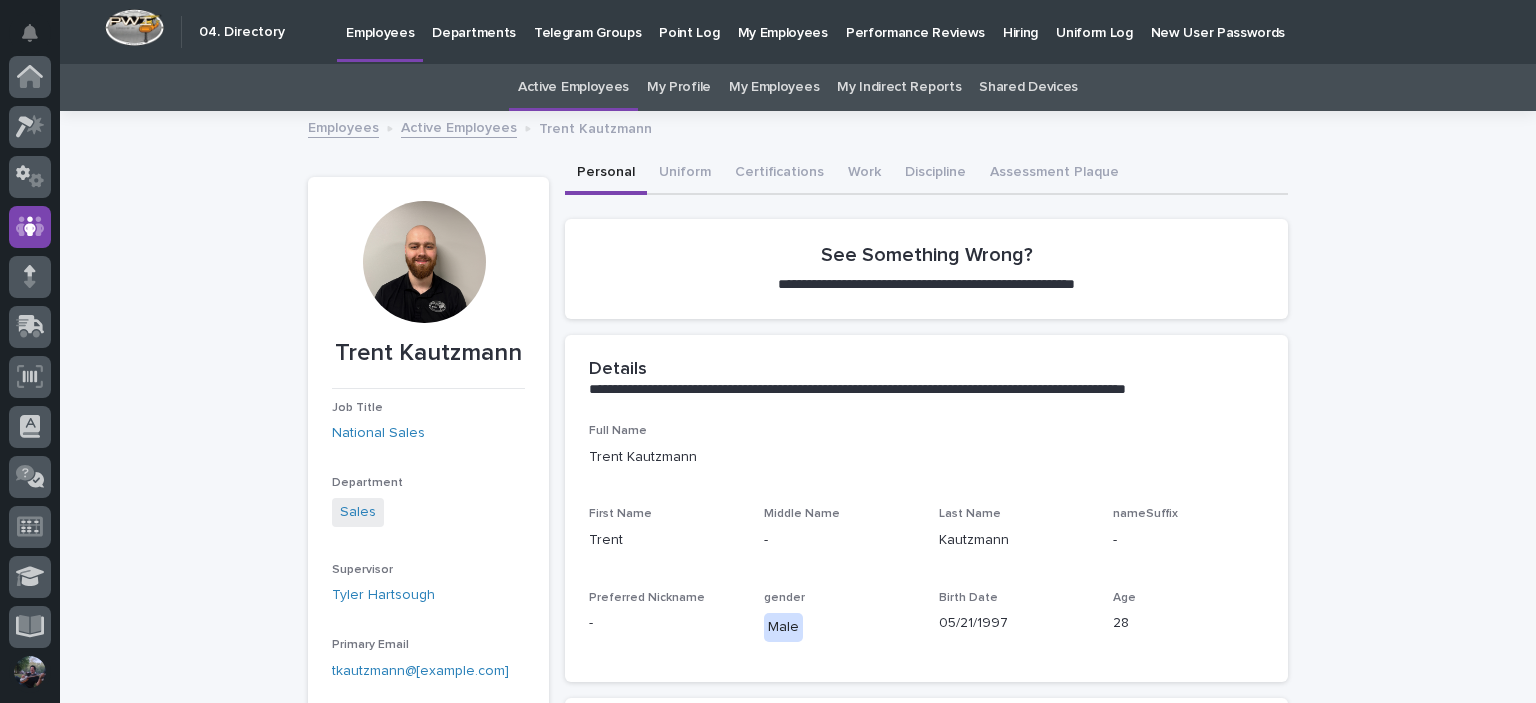 scroll, scrollTop: 46, scrollLeft: 0, axis: vertical 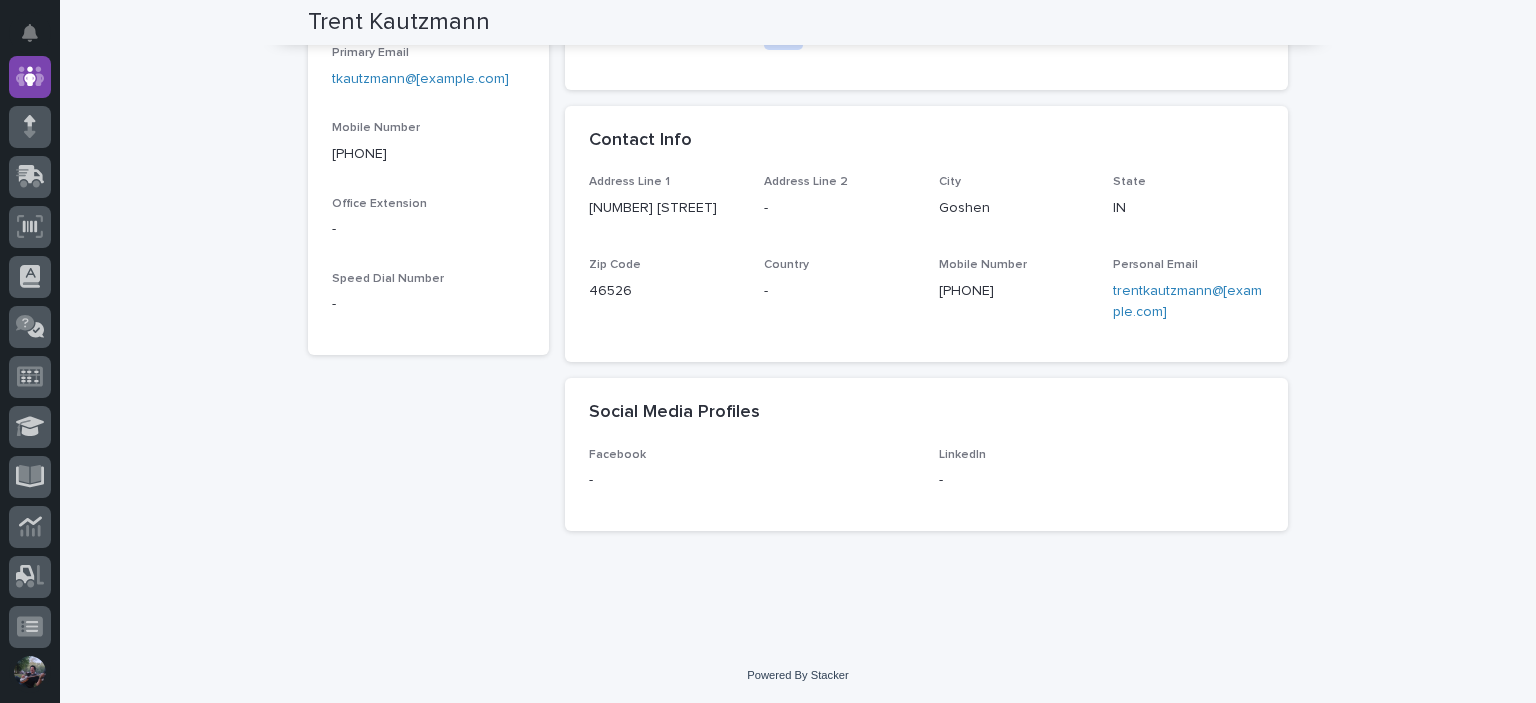 drag, startPoint x: 370, startPoint y: 235, endPoint x: 312, endPoint y: 379, distance: 155.24174 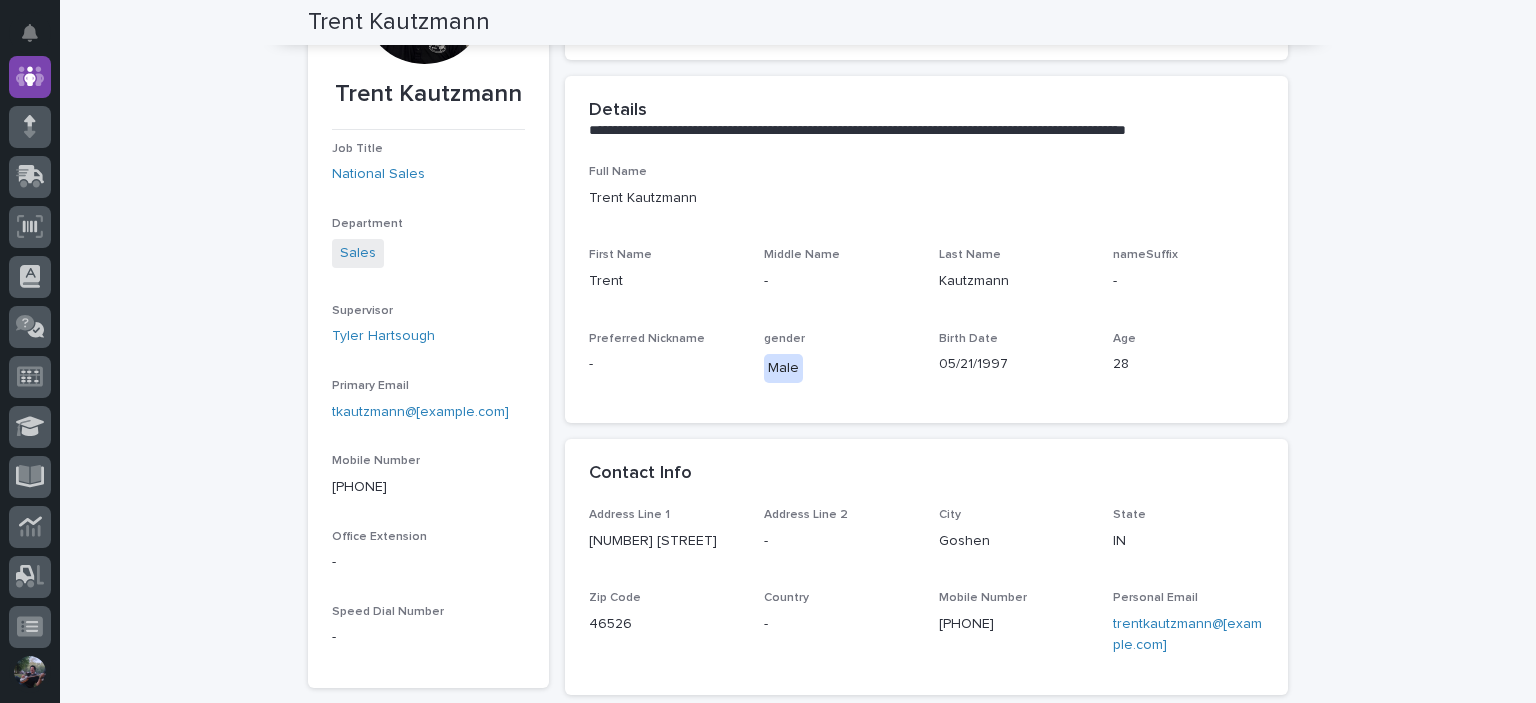 scroll, scrollTop: 0, scrollLeft: 0, axis: both 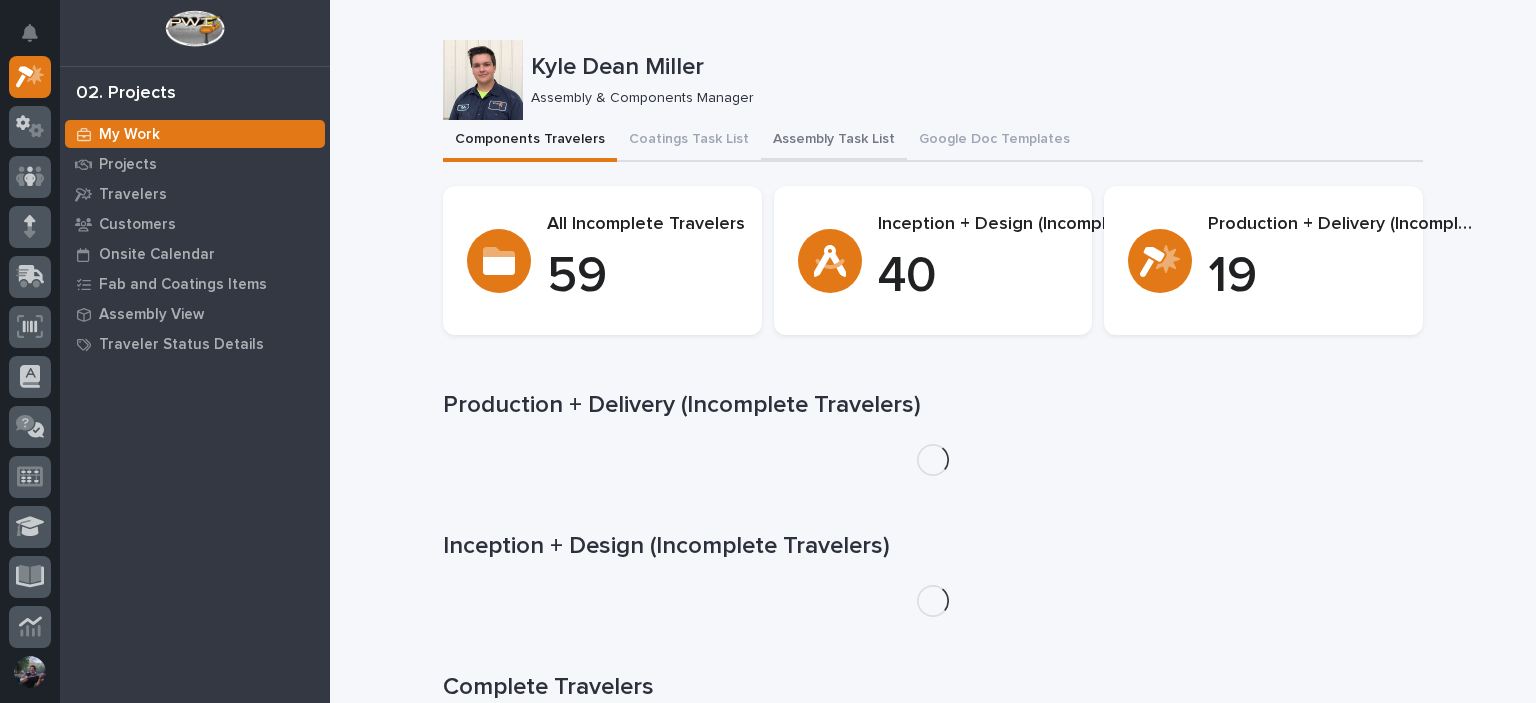 click on "Assembly Task List" at bounding box center (834, 141) 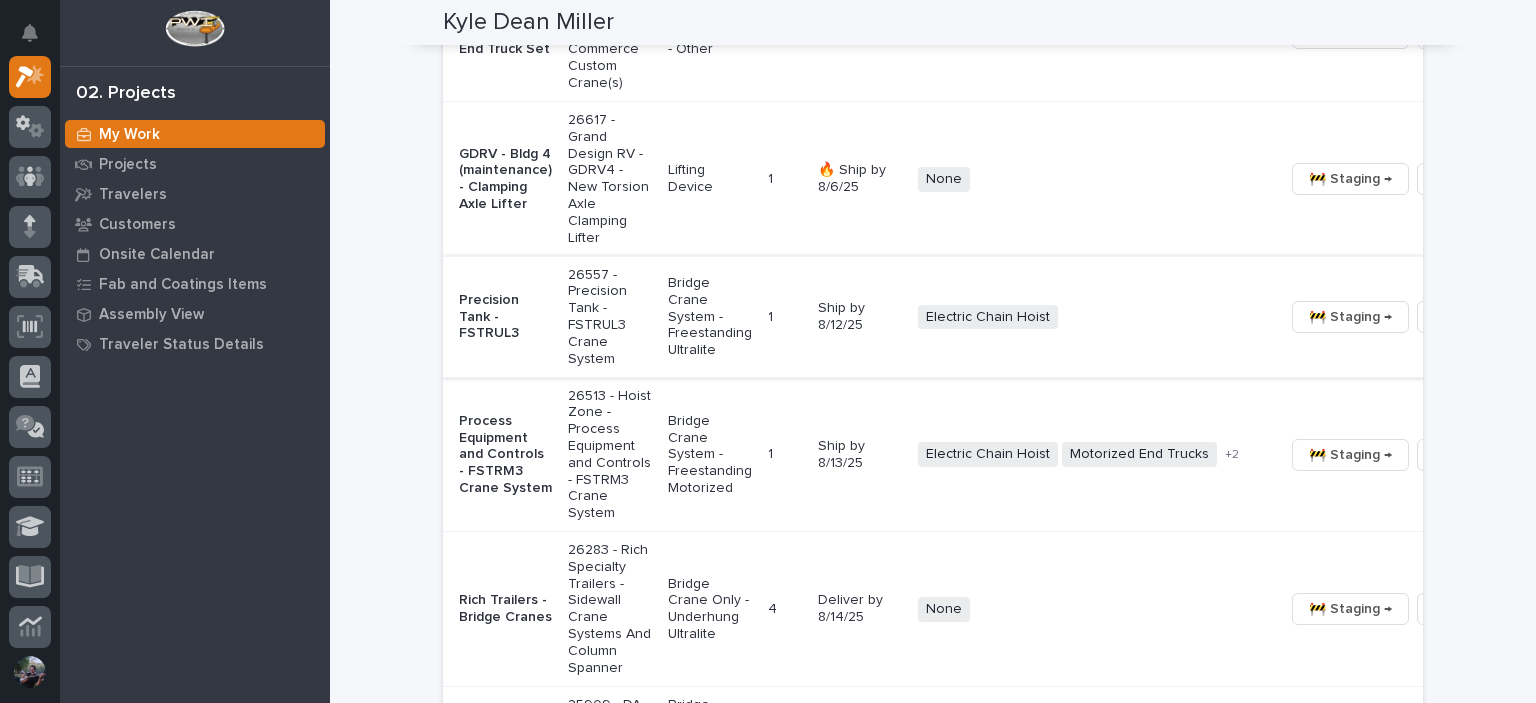 scroll, scrollTop: 1414, scrollLeft: 0, axis: vertical 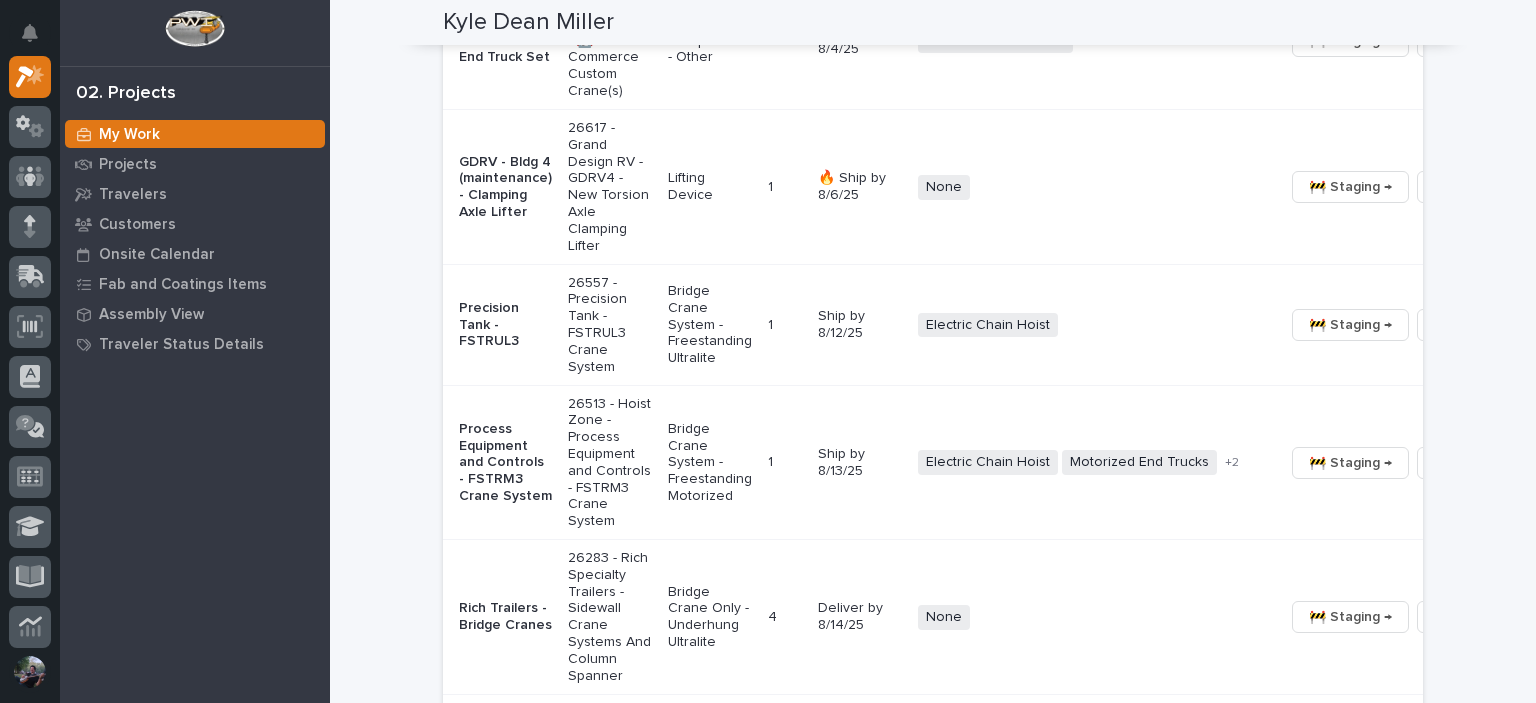 click on "Precision Tank - FSTRUL3" at bounding box center [505, 325] 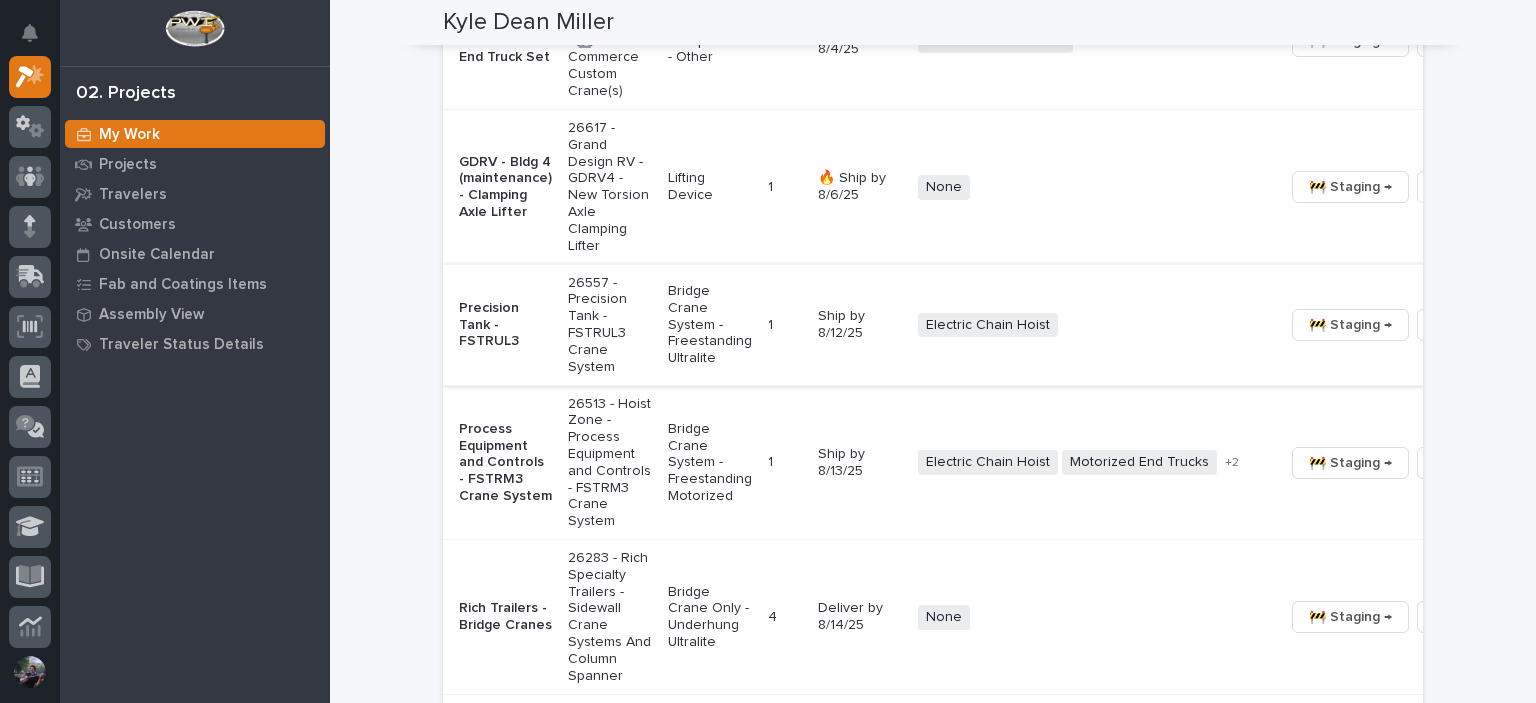 scroll, scrollTop: 0, scrollLeft: 0, axis: both 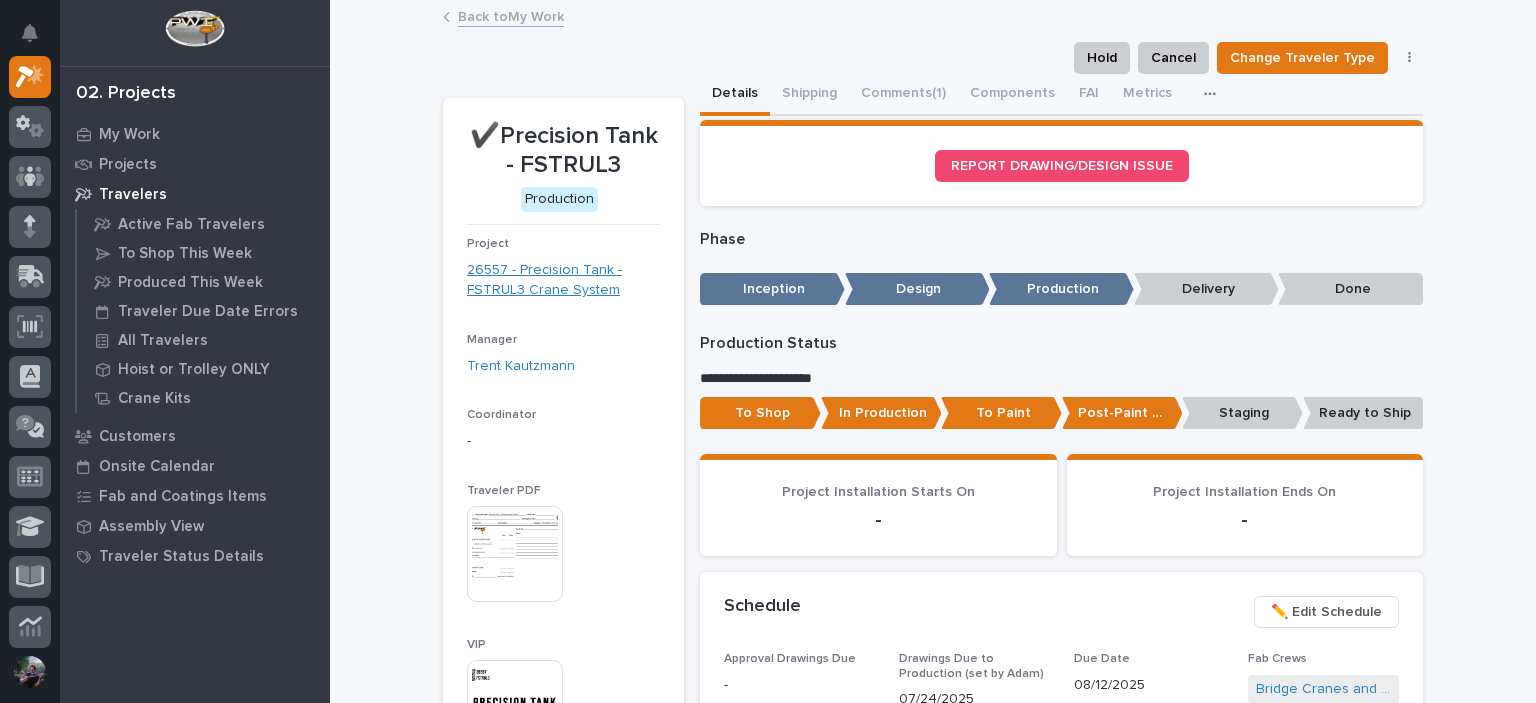 click on "26557 - Precision Tank - FSTRUL3 Crane System" at bounding box center (563, 281) 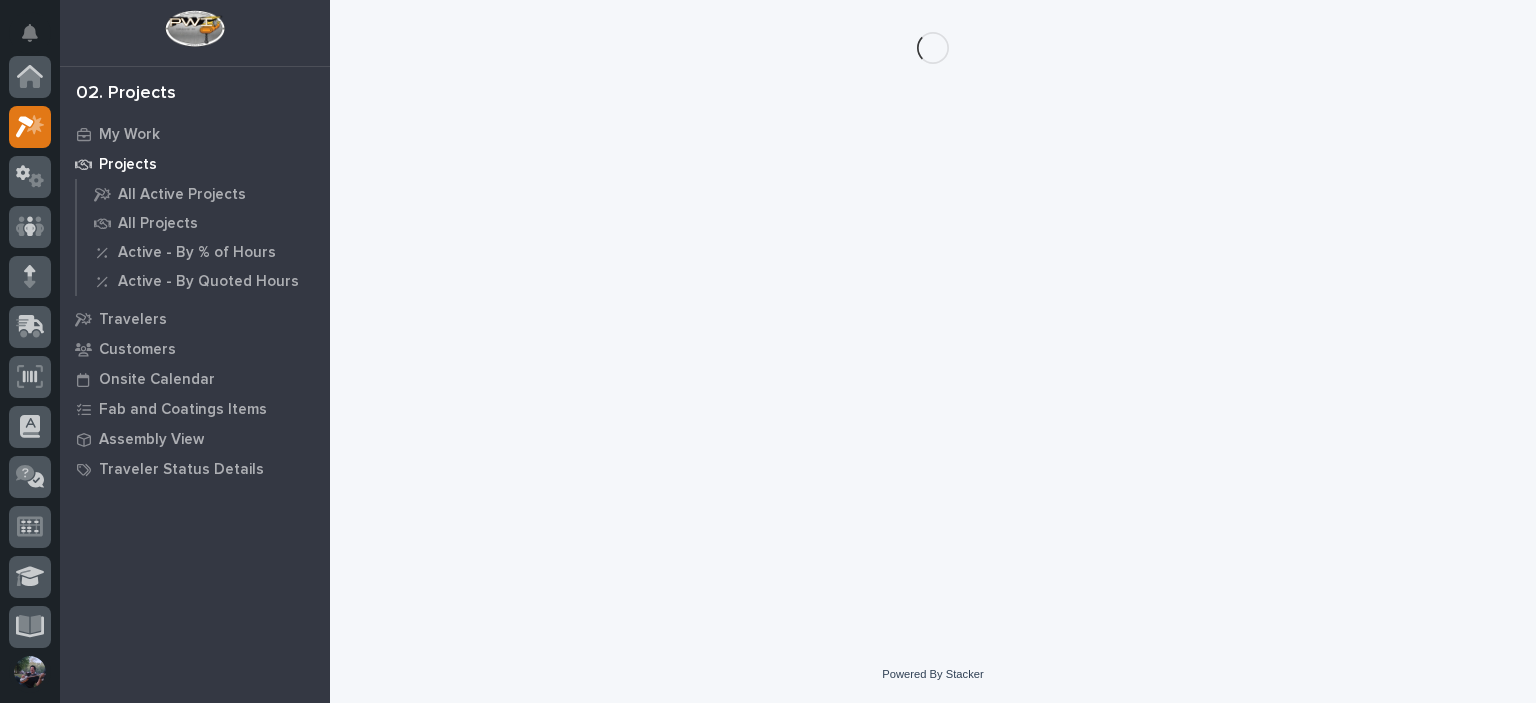 scroll, scrollTop: 50, scrollLeft: 0, axis: vertical 